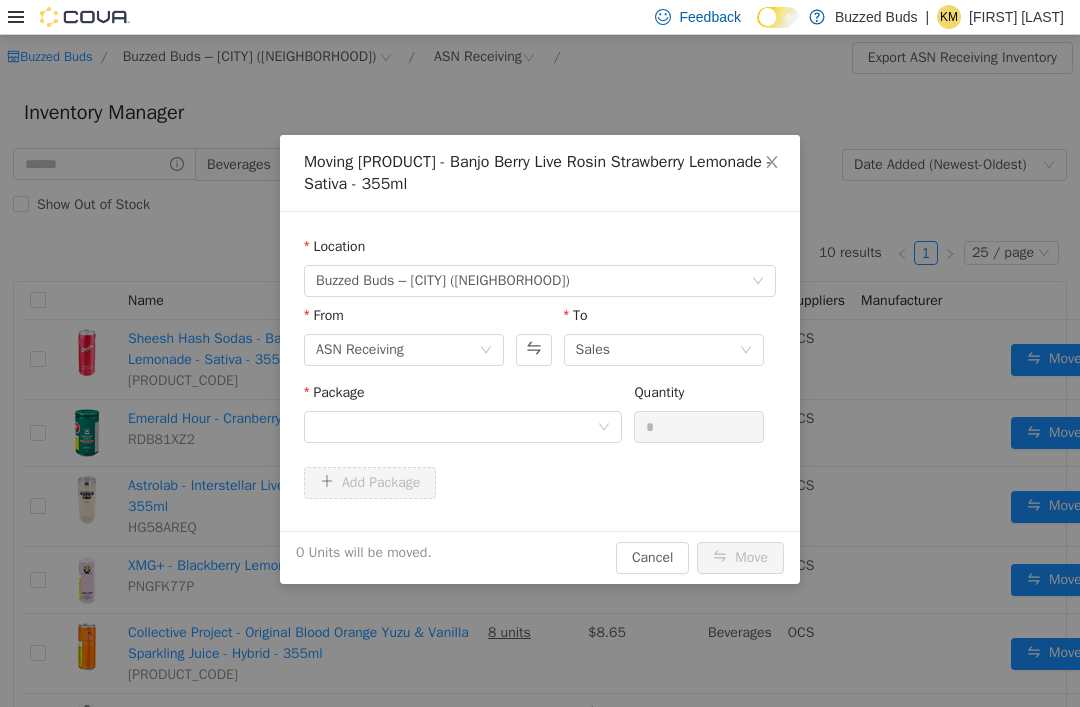 scroll, scrollTop: 209, scrollLeft: 0, axis: vertical 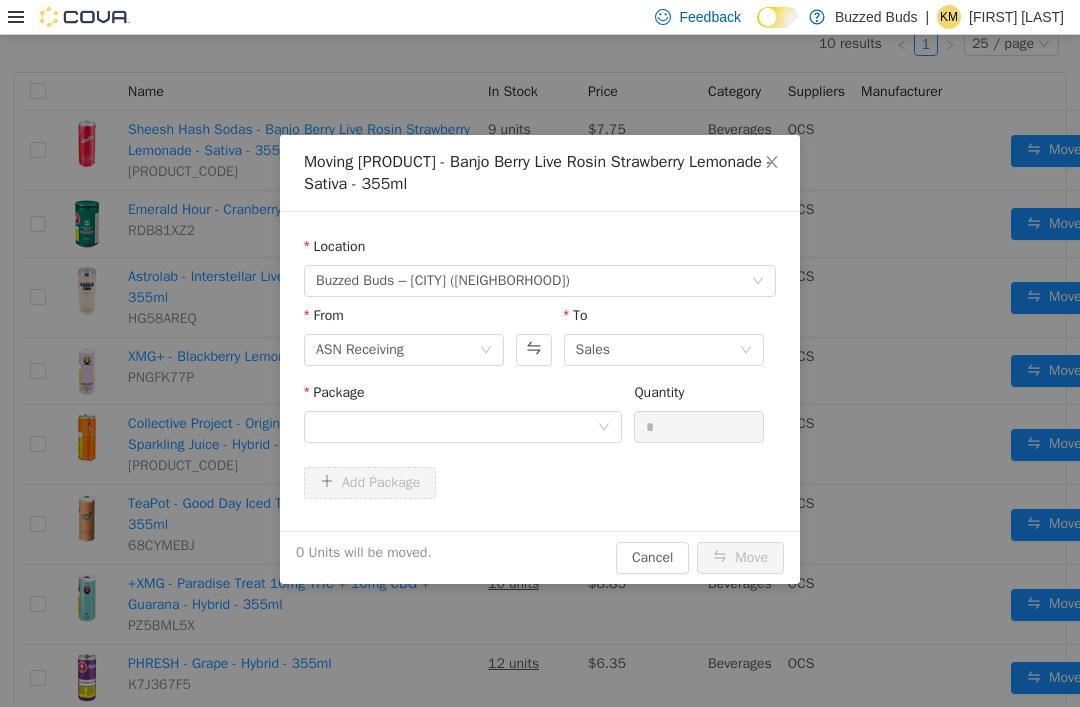 click on "Package" at bounding box center (463, 396) 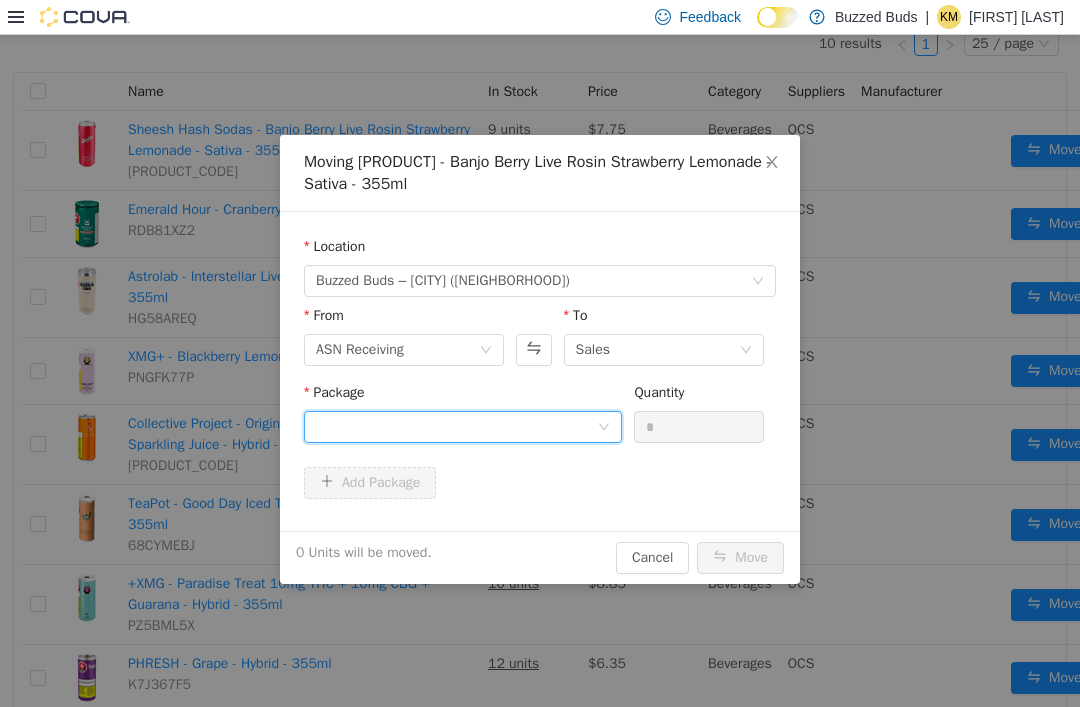click at bounding box center (456, 427) 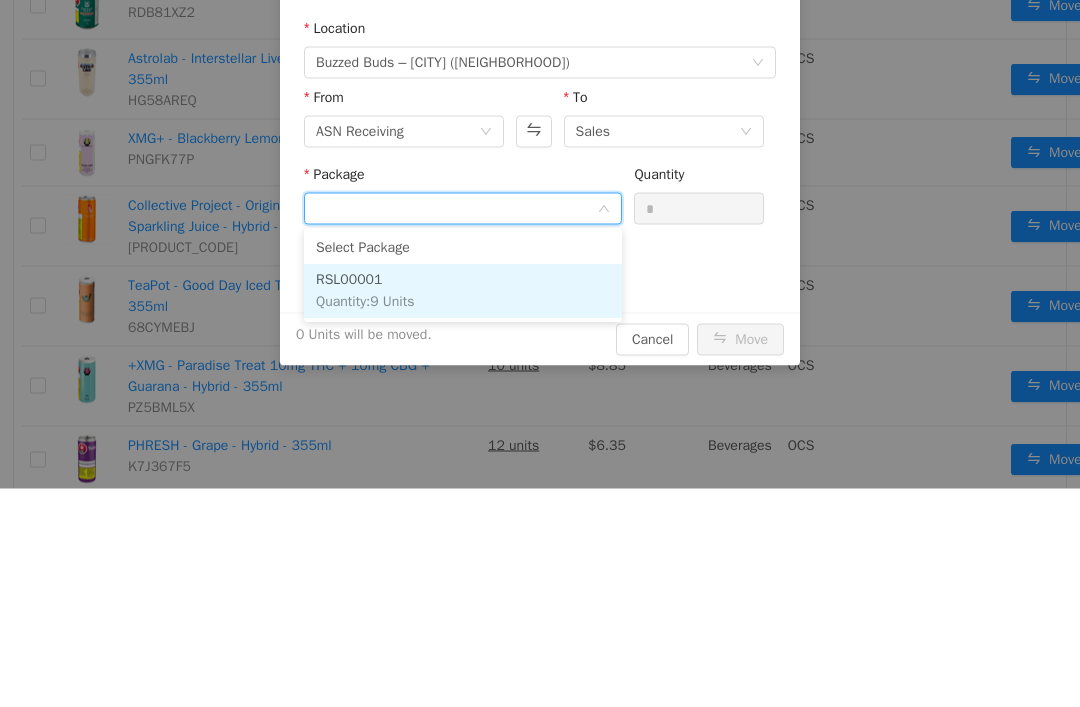 click on "RSL00001 Quantity :  9 Units" at bounding box center [463, 292] 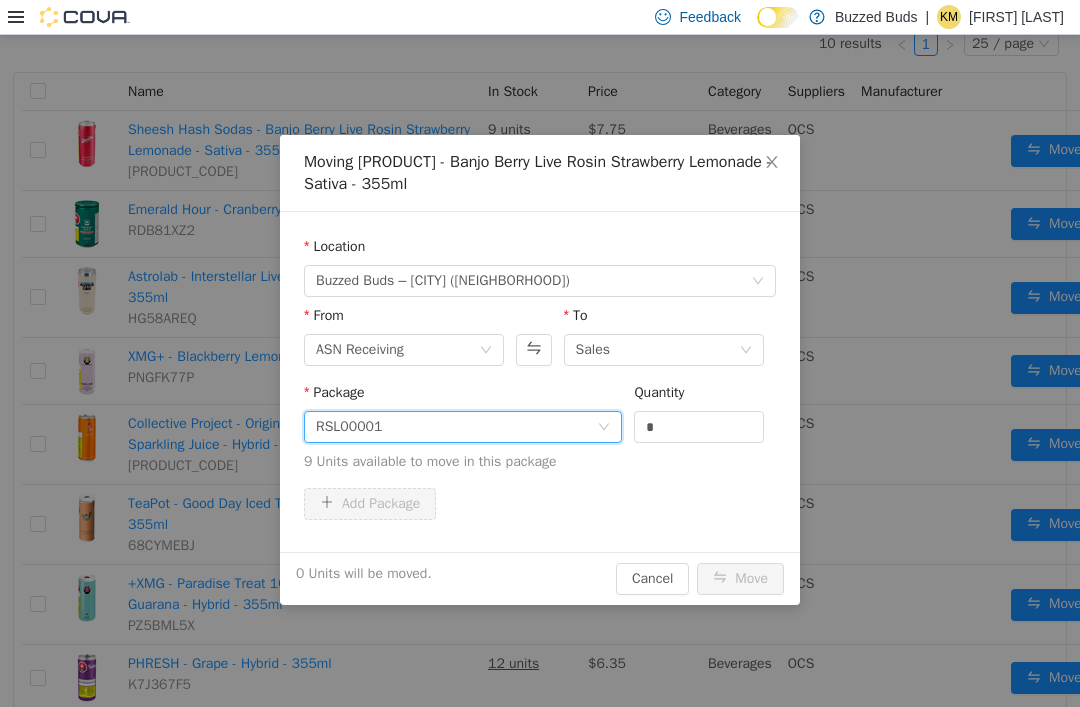 click on "*" at bounding box center [699, 427] 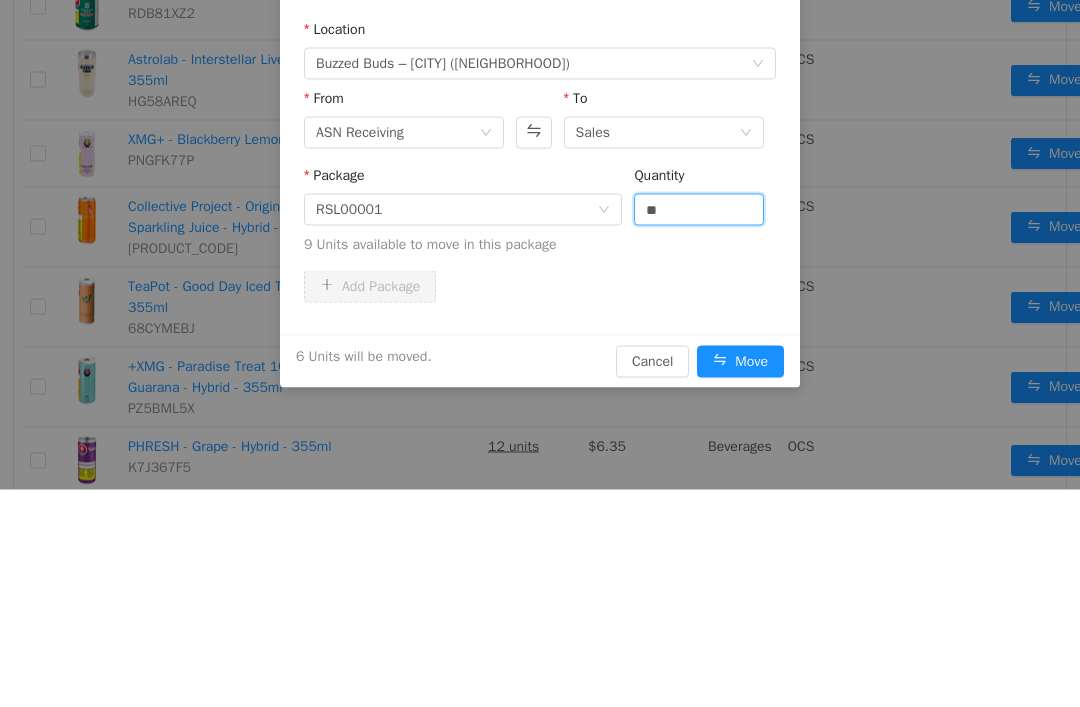 click on "Package RSL00001   Quantity ** 9 Units available to move in this package" at bounding box center (540, 214) 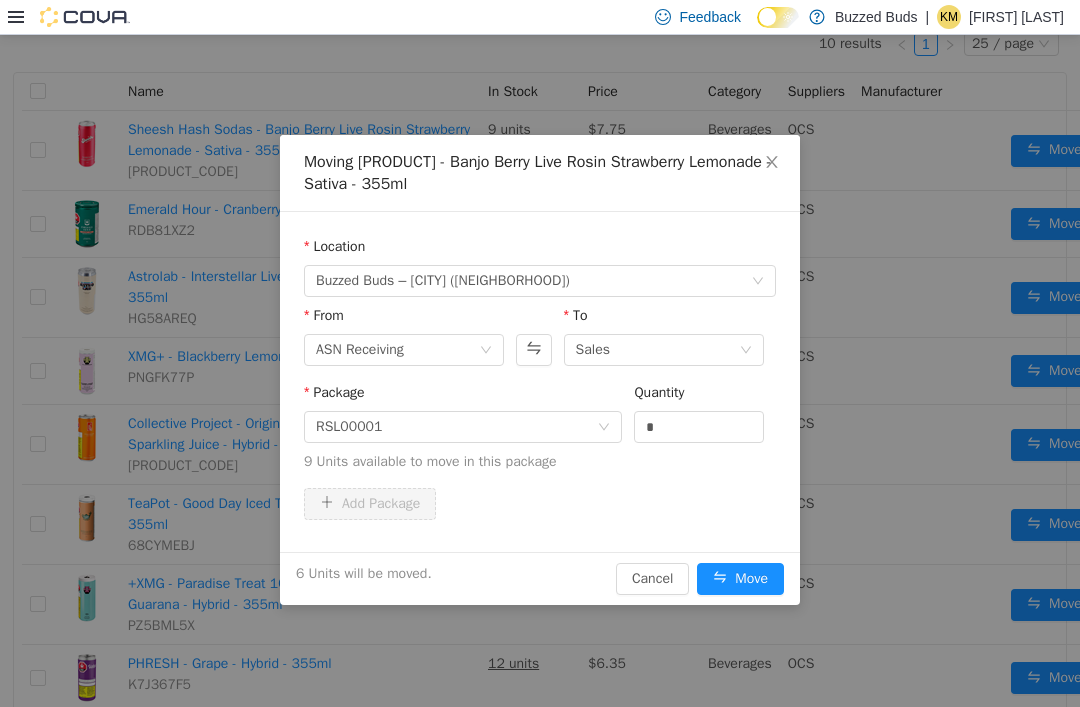 click on "Move" at bounding box center (740, 579) 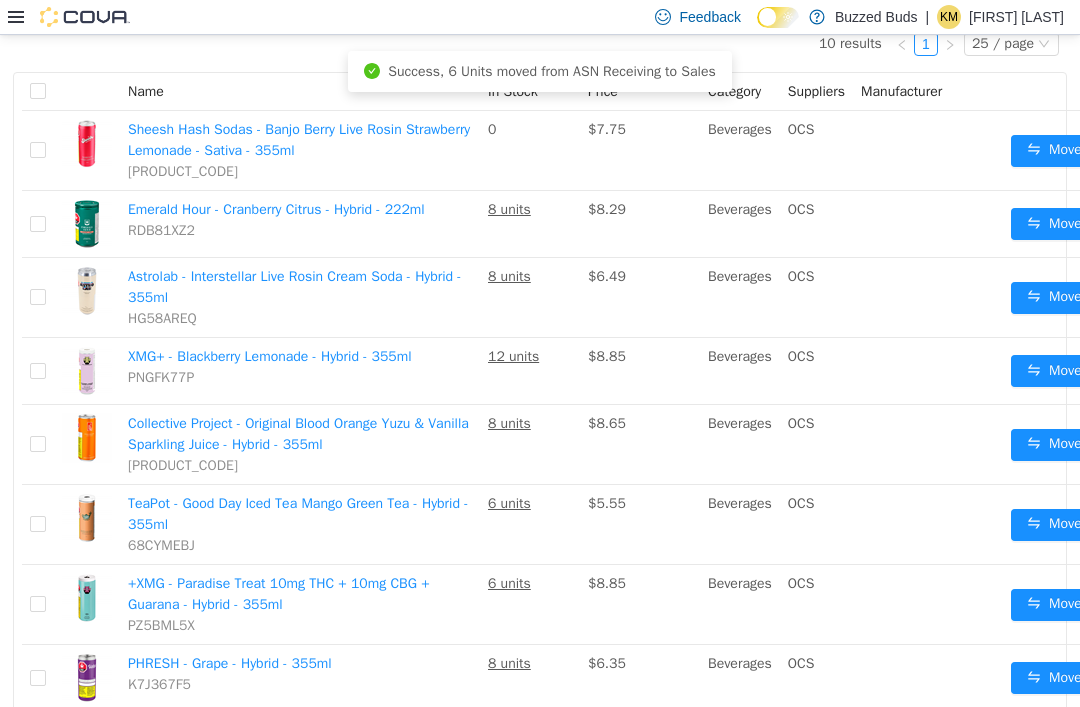 click on "Move" at bounding box center (1054, 525) 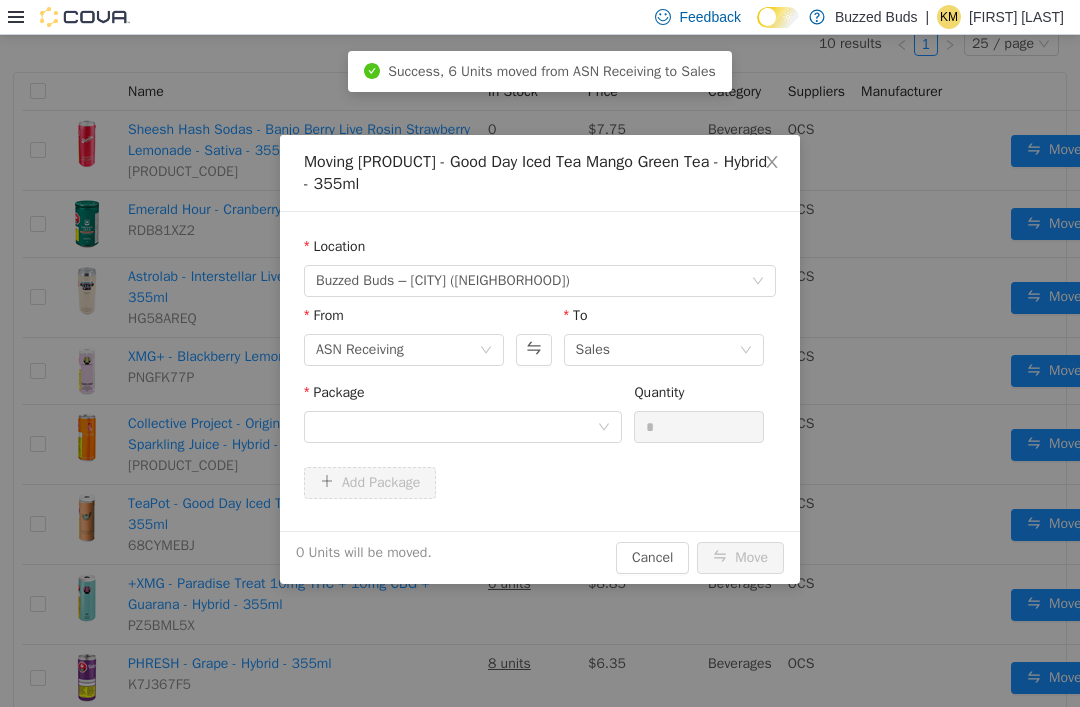 click on "Package" at bounding box center (463, 396) 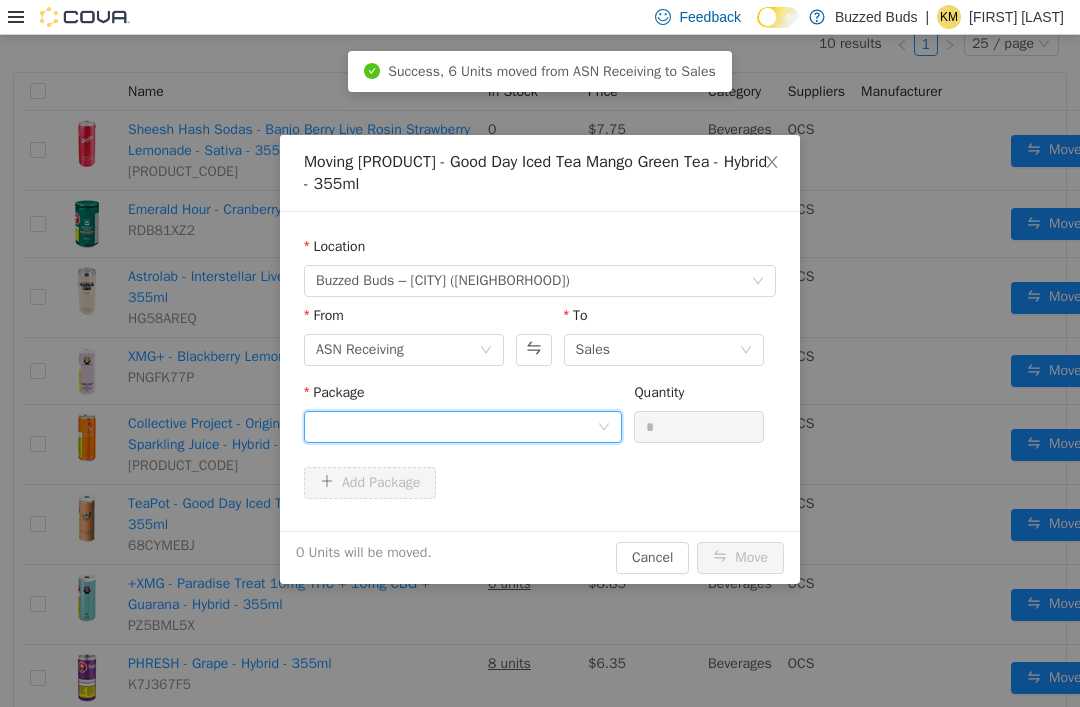 click at bounding box center (456, 427) 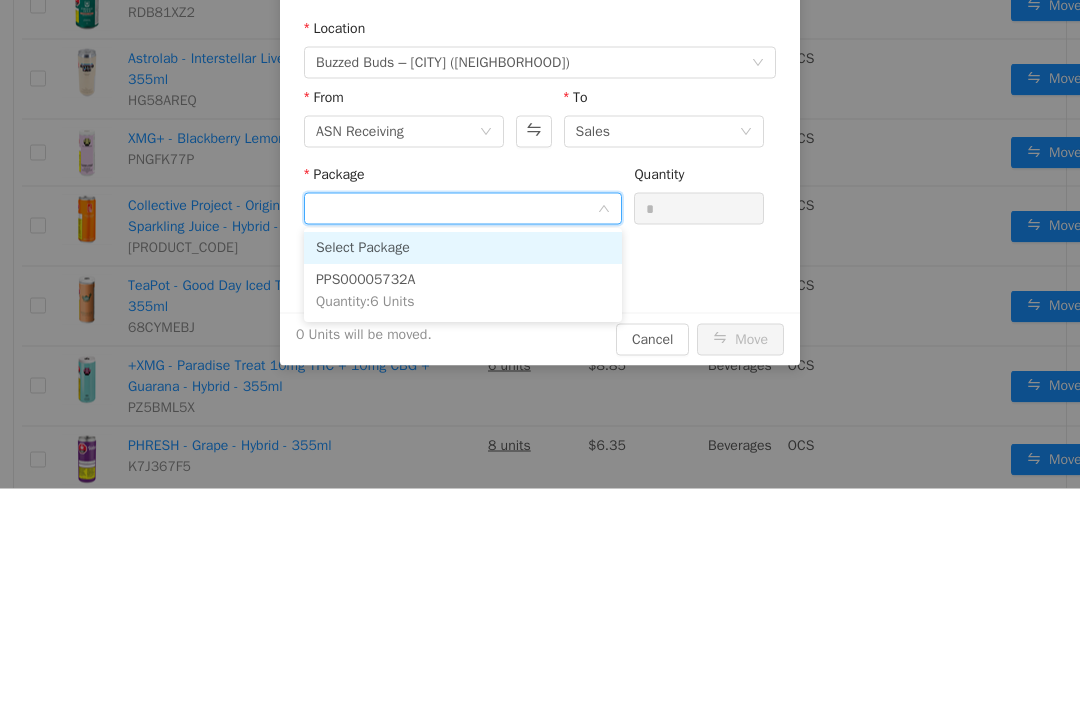 click on "PPS00005732A Quantity :  6 Units" at bounding box center [463, 292] 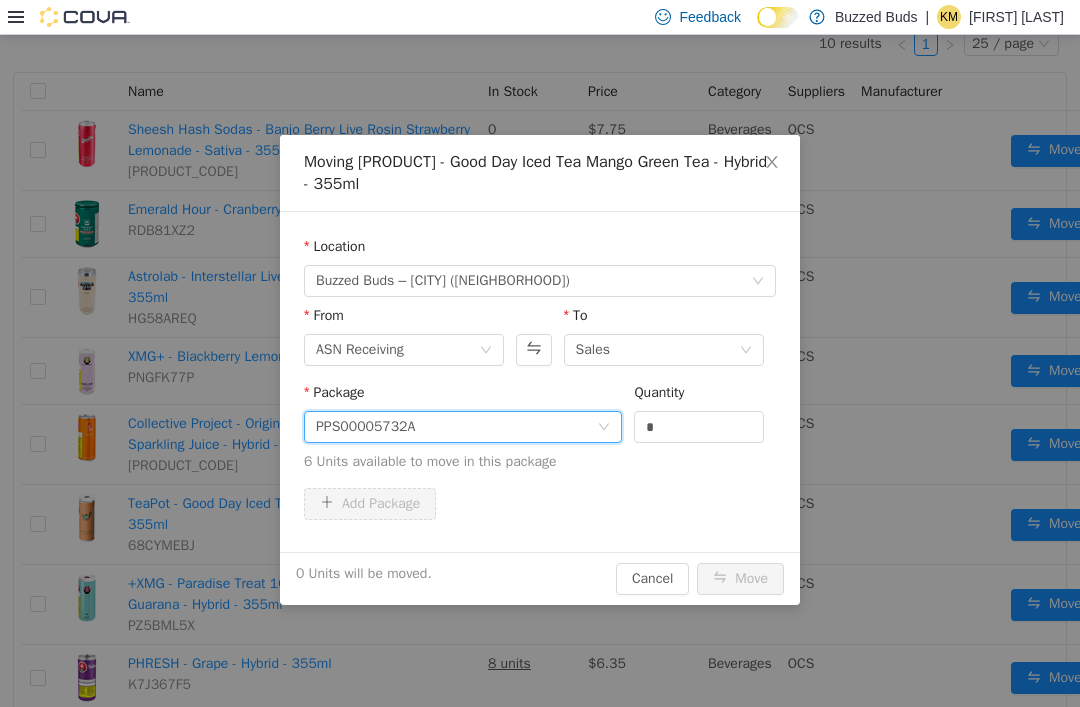 click on "*" at bounding box center [699, 427] 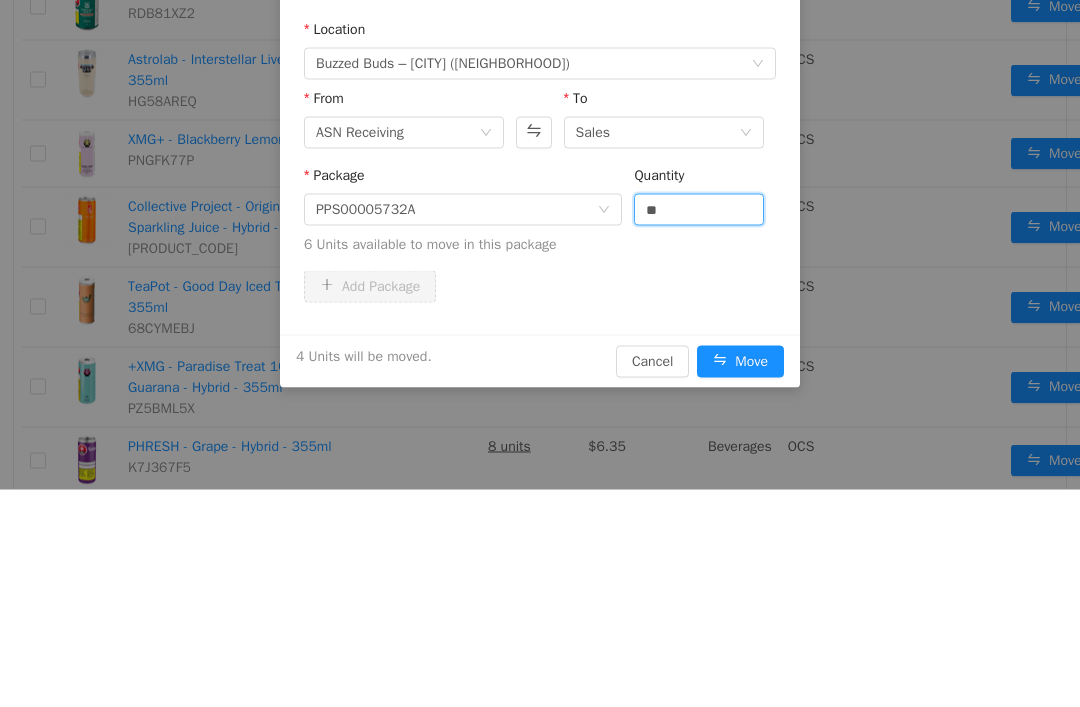 click on "6 Units available to move in this package" at bounding box center [540, 244] 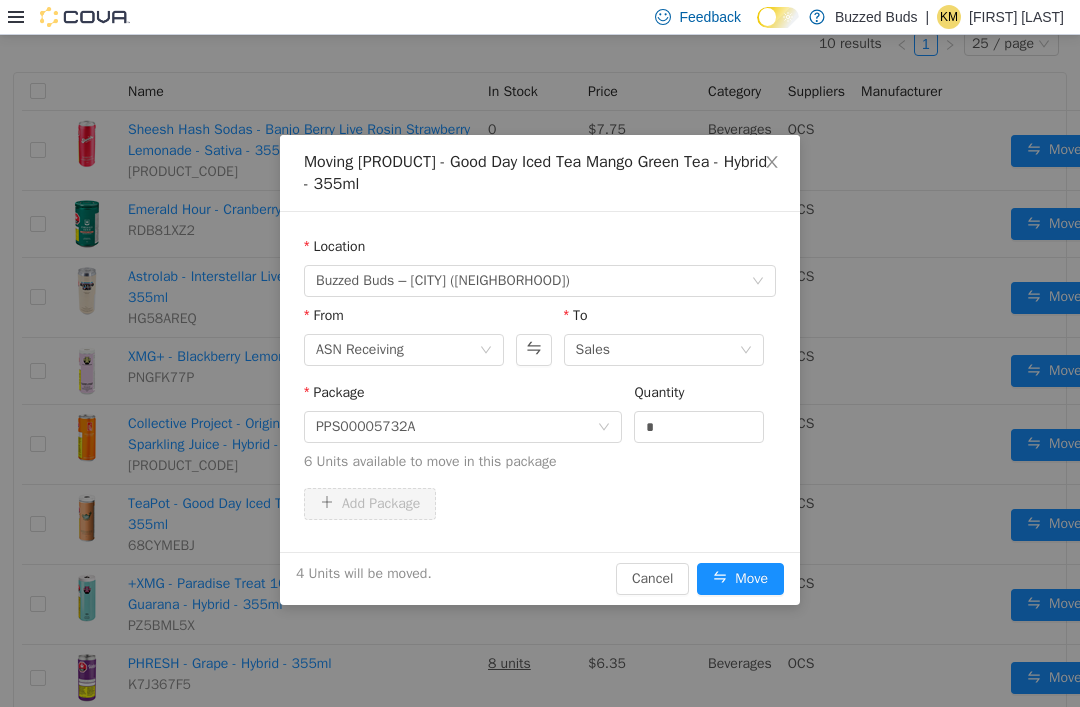 click on "Move" at bounding box center (740, 579) 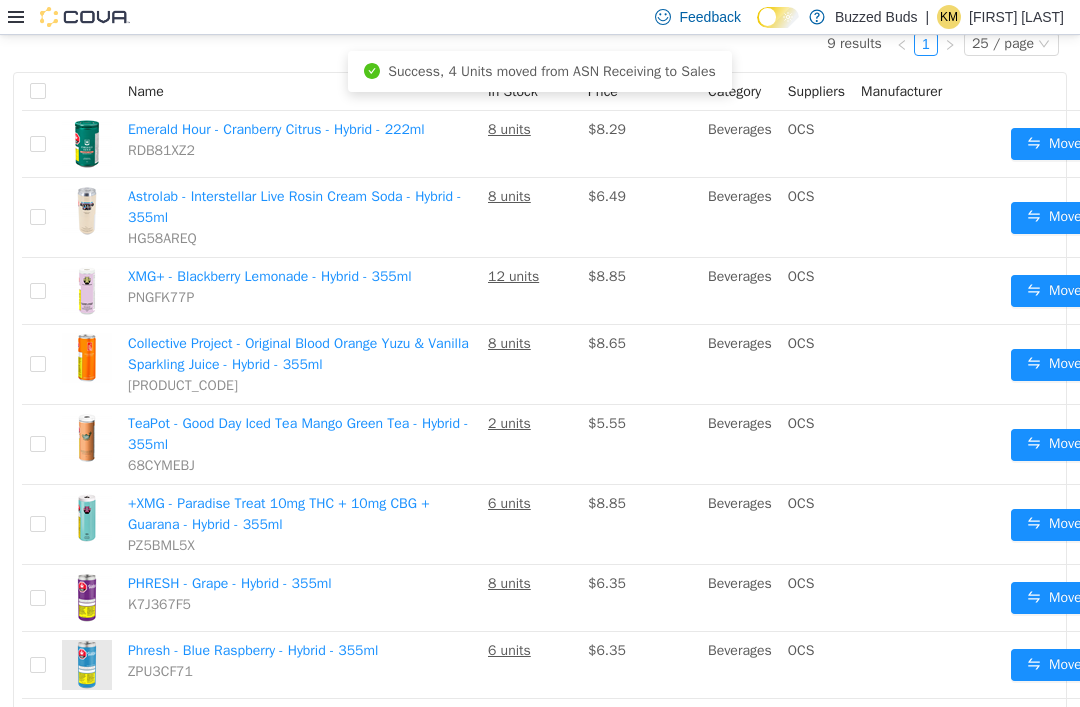 click on "Move" at bounding box center (1054, 291) 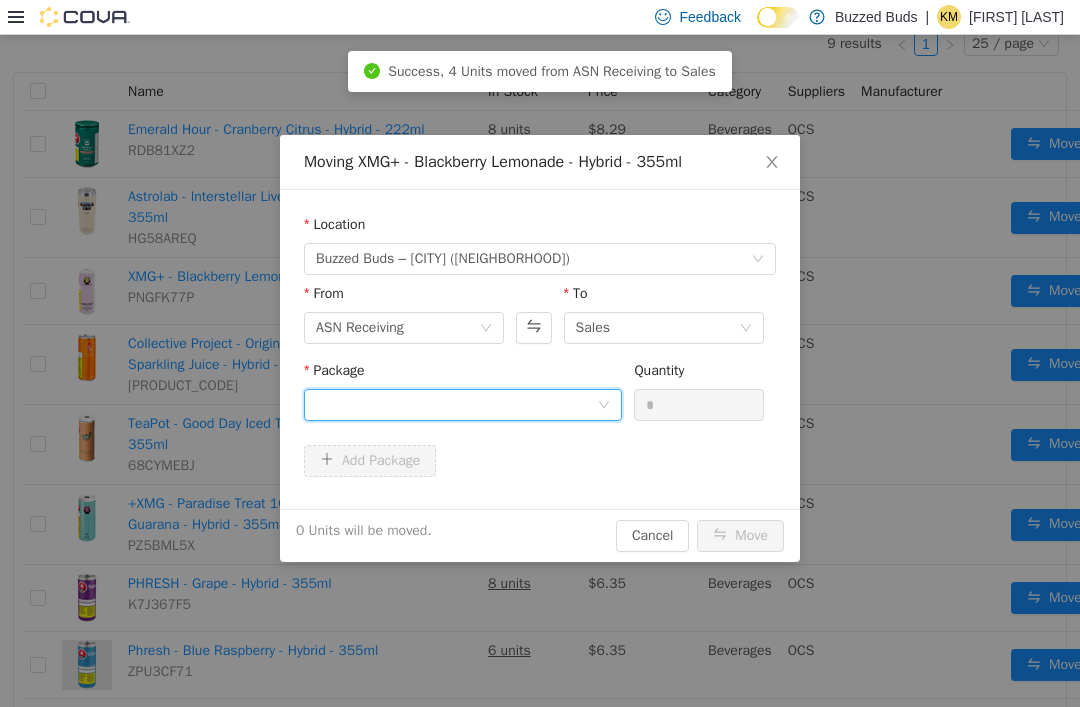 click at bounding box center [456, 405] 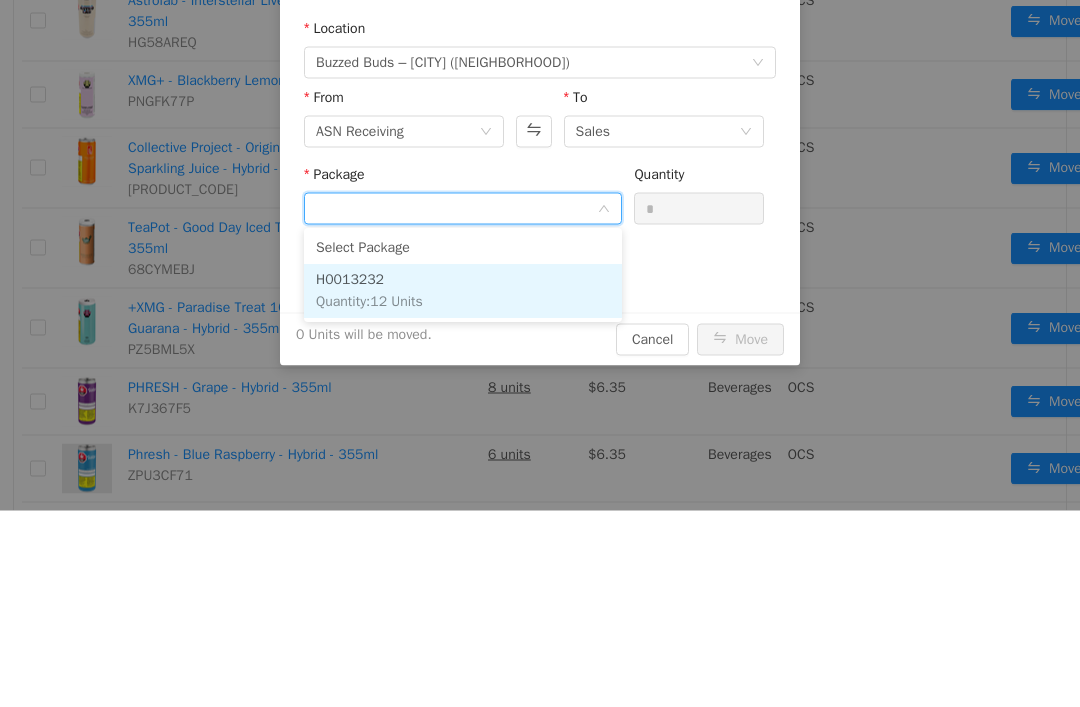 click on "H0013232 Quantity :  12 Units" at bounding box center (463, 292) 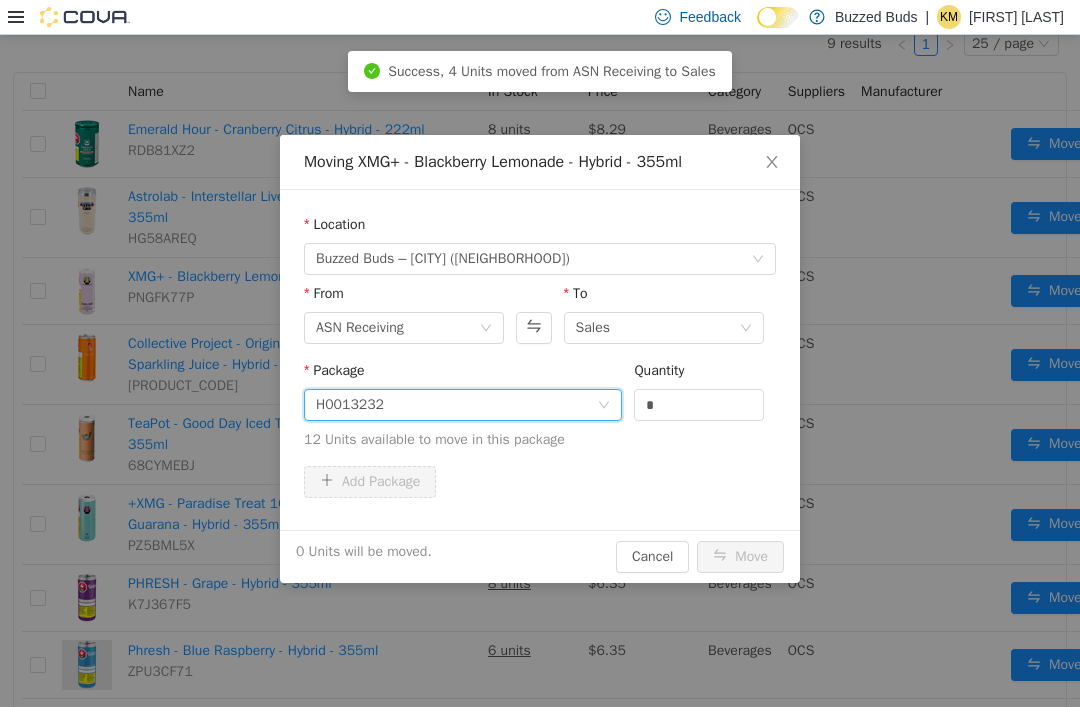 click on "*" at bounding box center [699, 405] 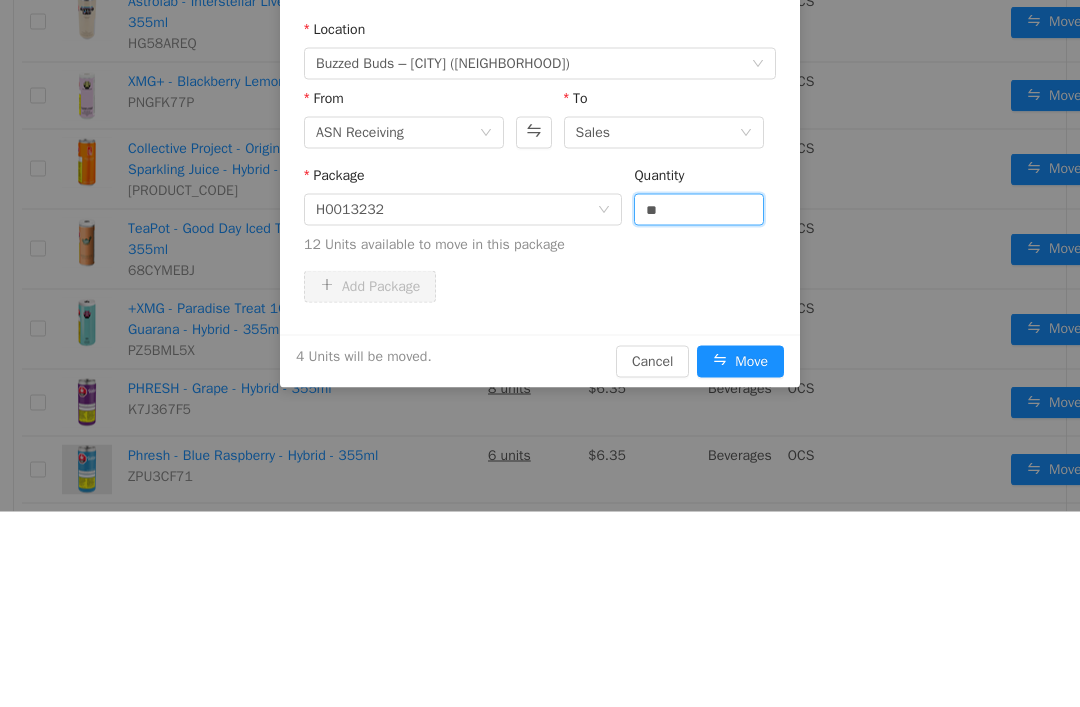 click on "Add Package" at bounding box center (540, 287) 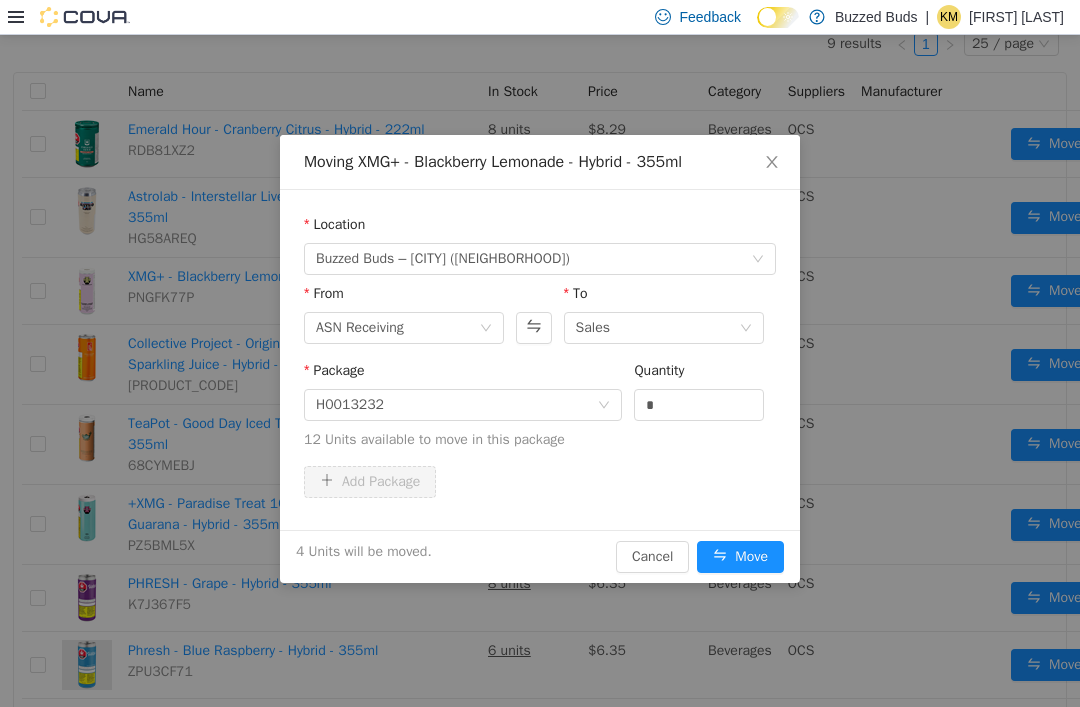 click on "Move" at bounding box center (740, 557) 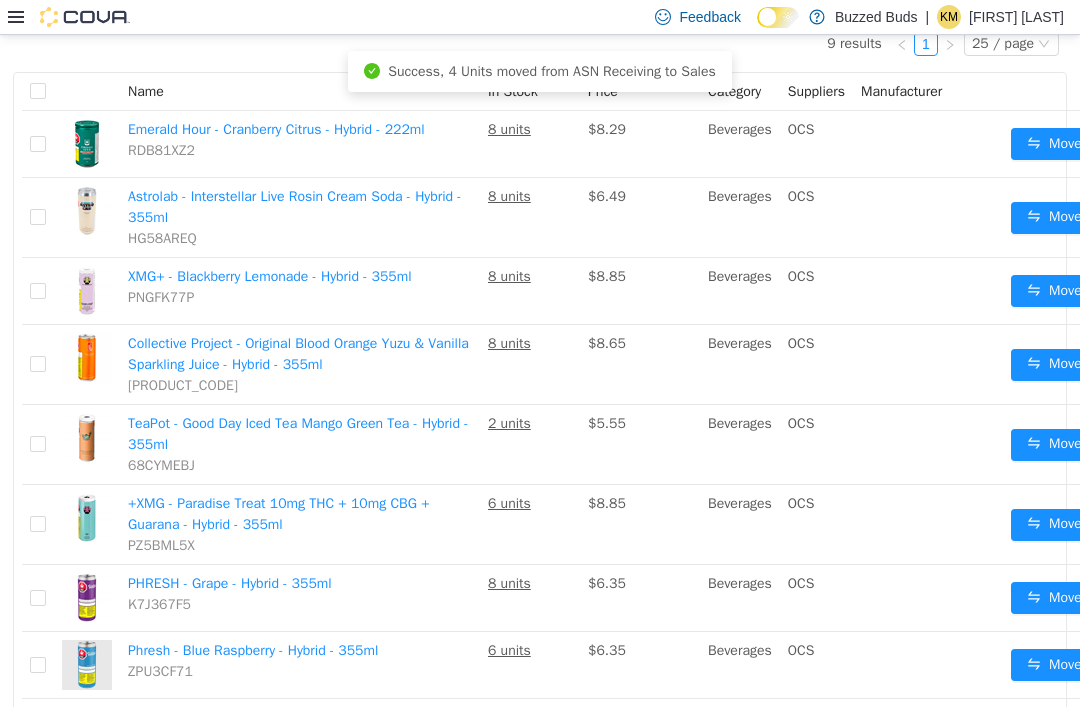 click on "Move" at bounding box center [1054, 525] 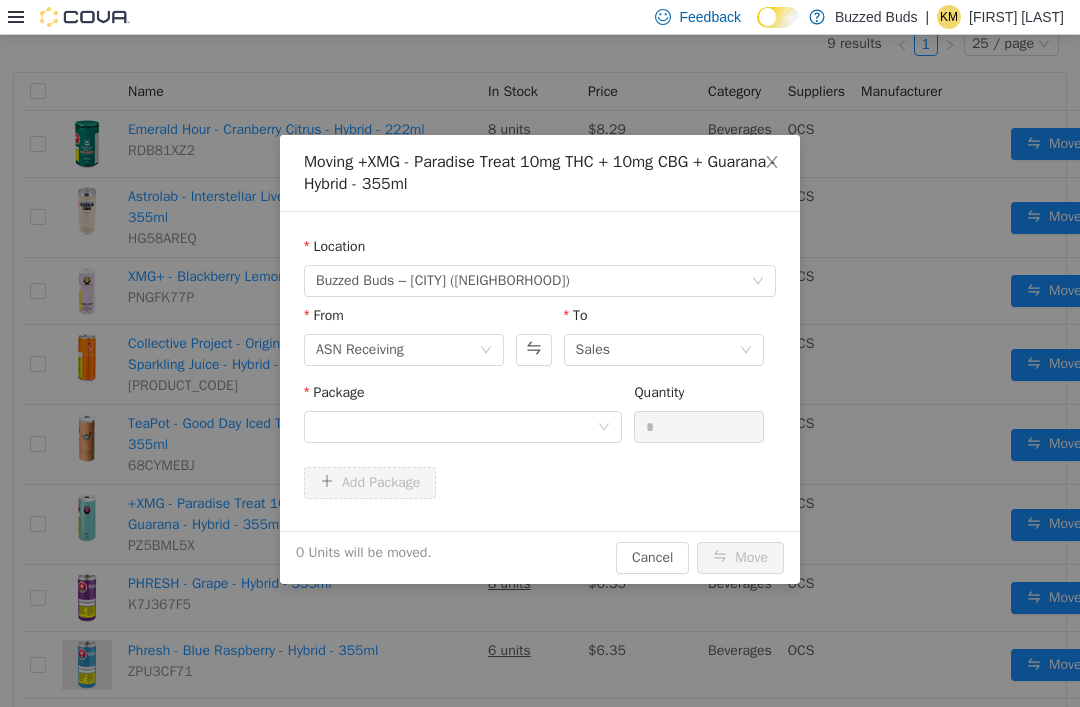click on "Moving +XMG - Paradise Treat 10mg THC + 10mg CBG + Guarana - Hybrid - 355ml Location Buzzed Buds – [CITY] ([NEIGHBORHOOD]) From ASN Receiving   To Sales Package   Quantity *  Add Package 0 Units will be moved. Cancel Move" at bounding box center (540, 371) 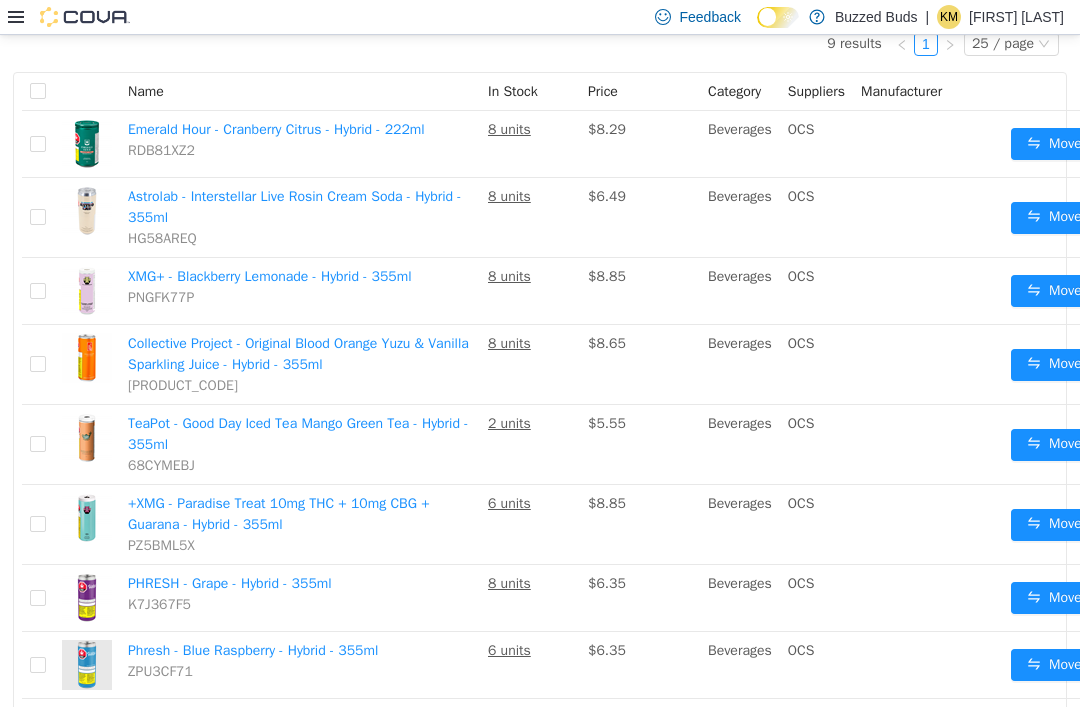 click on "Move" at bounding box center (1054, 525) 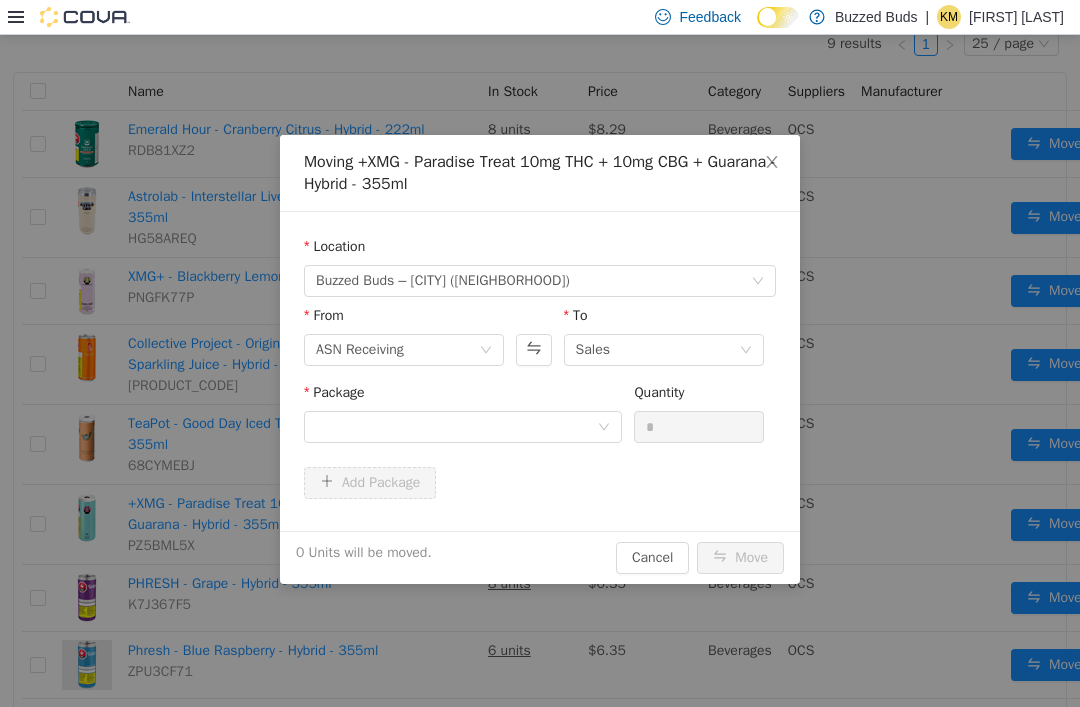 click at bounding box center (456, 427) 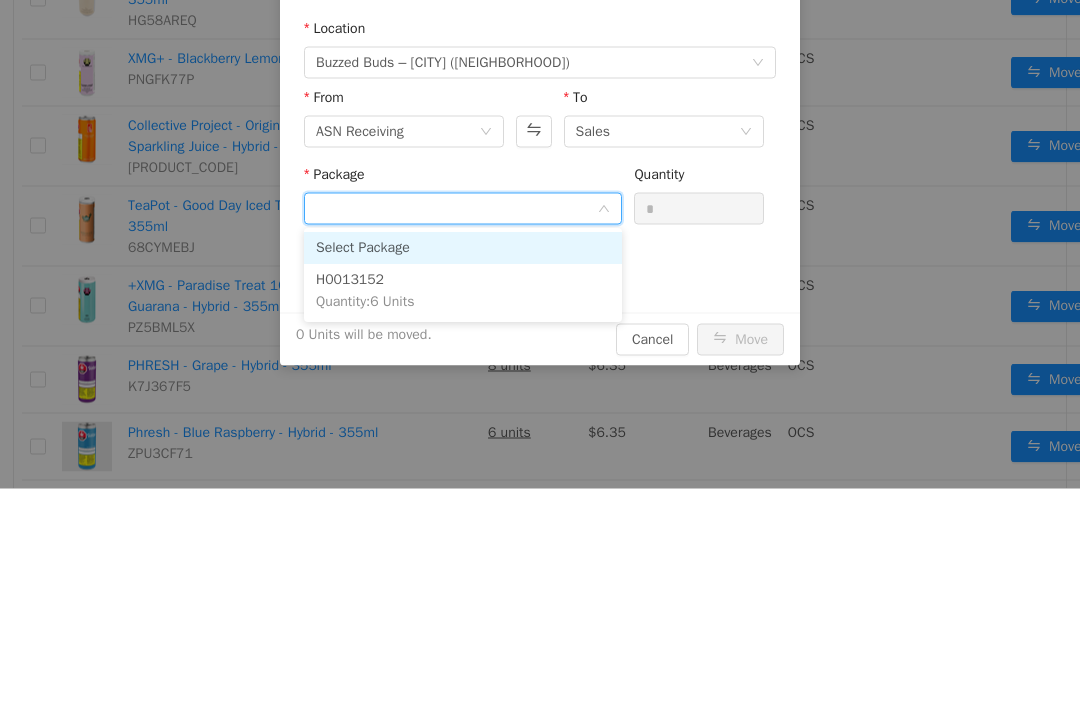 click on "H0013152 Quantity :  6 Units" at bounding box center (463, 292) 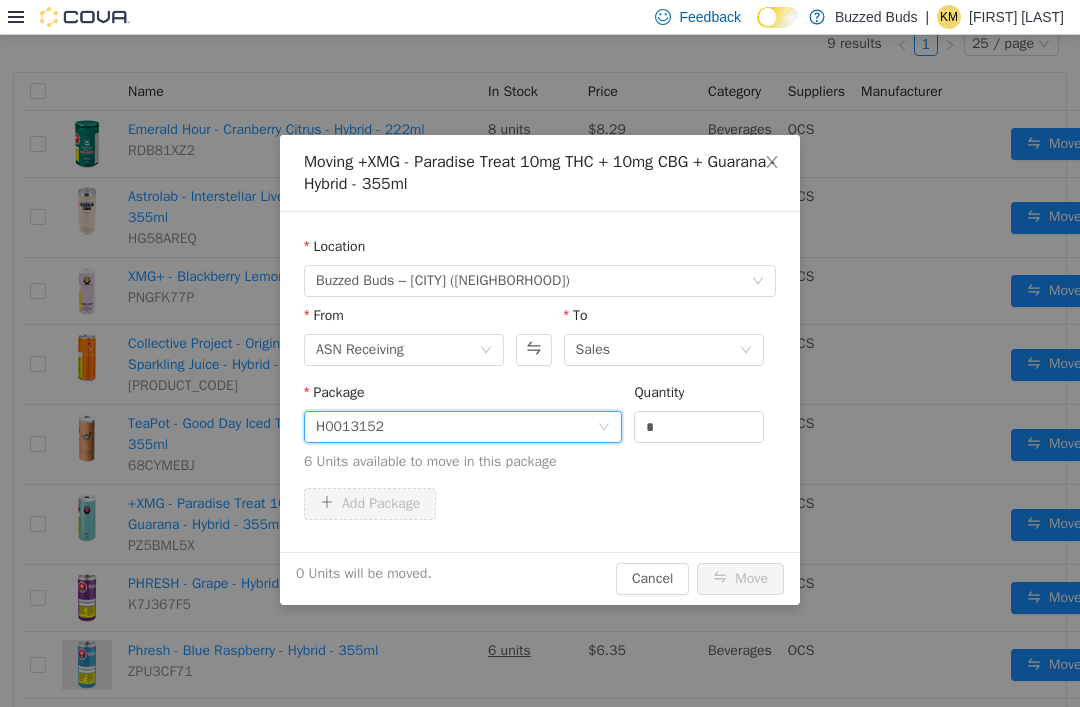 click on "*" at bounding box center (699, 427) 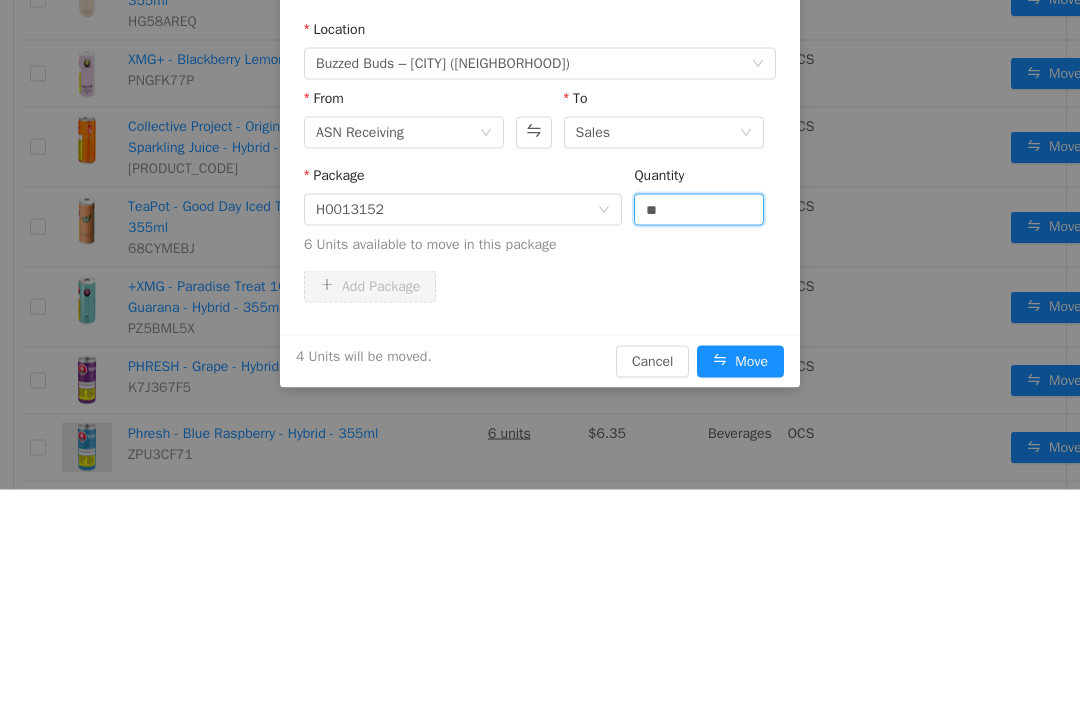 click on "Add Package" at bounding box center [540, 287] 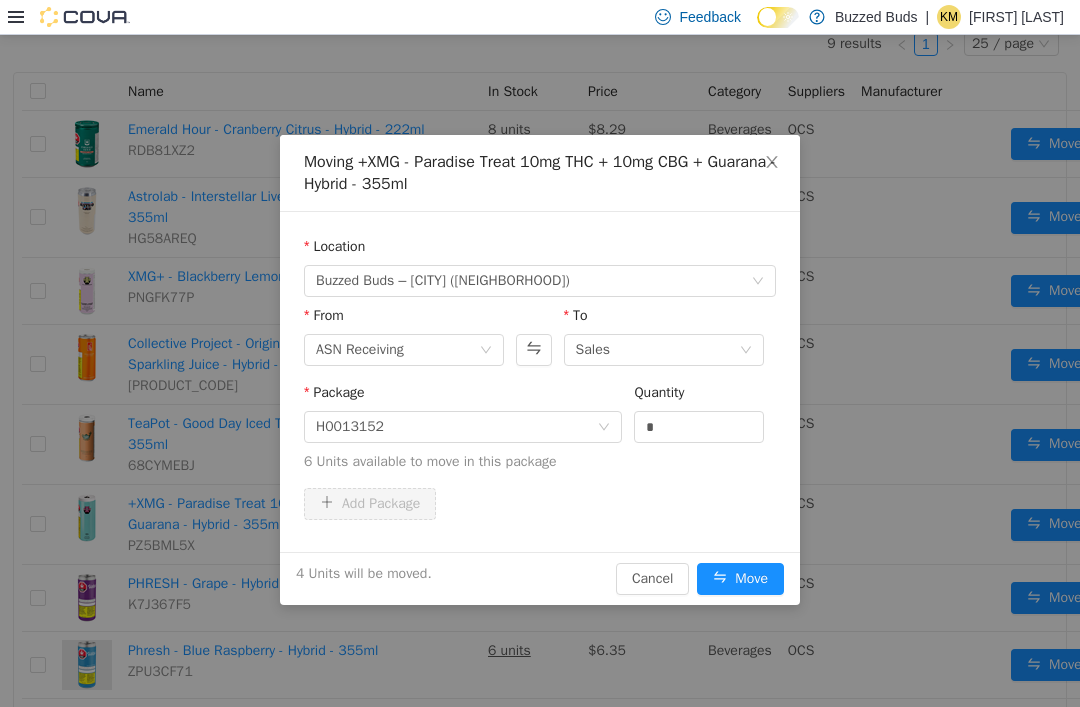 click on "Move" at bounding box center [740, 579] 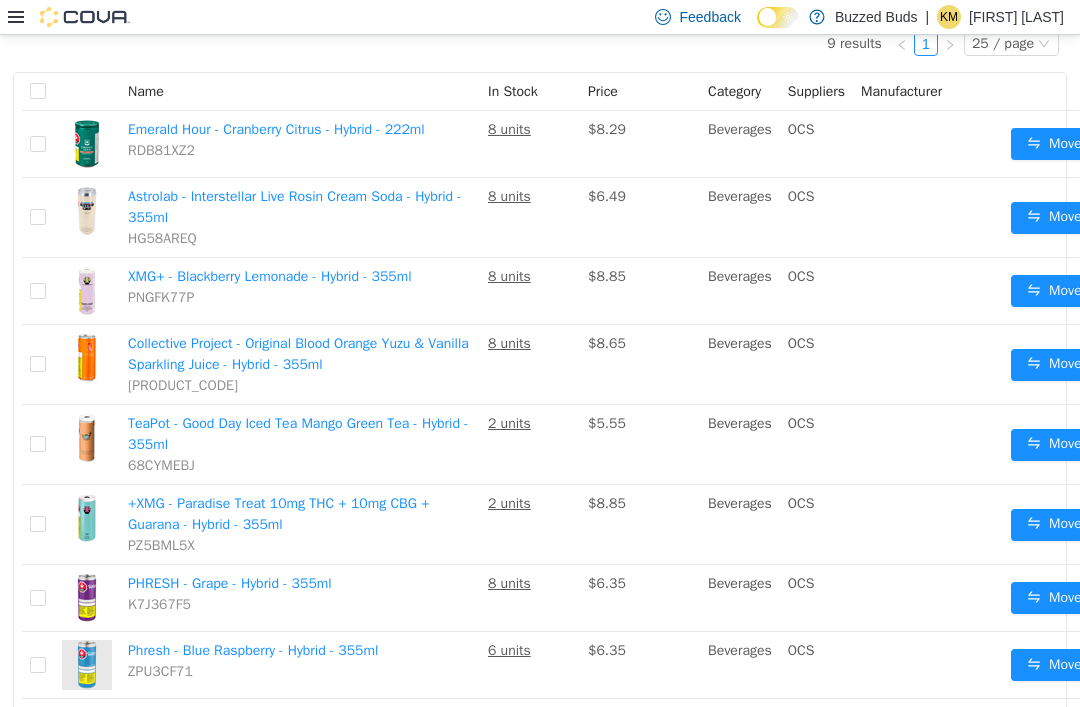click on "Move" at bounding box center [1054, 365] 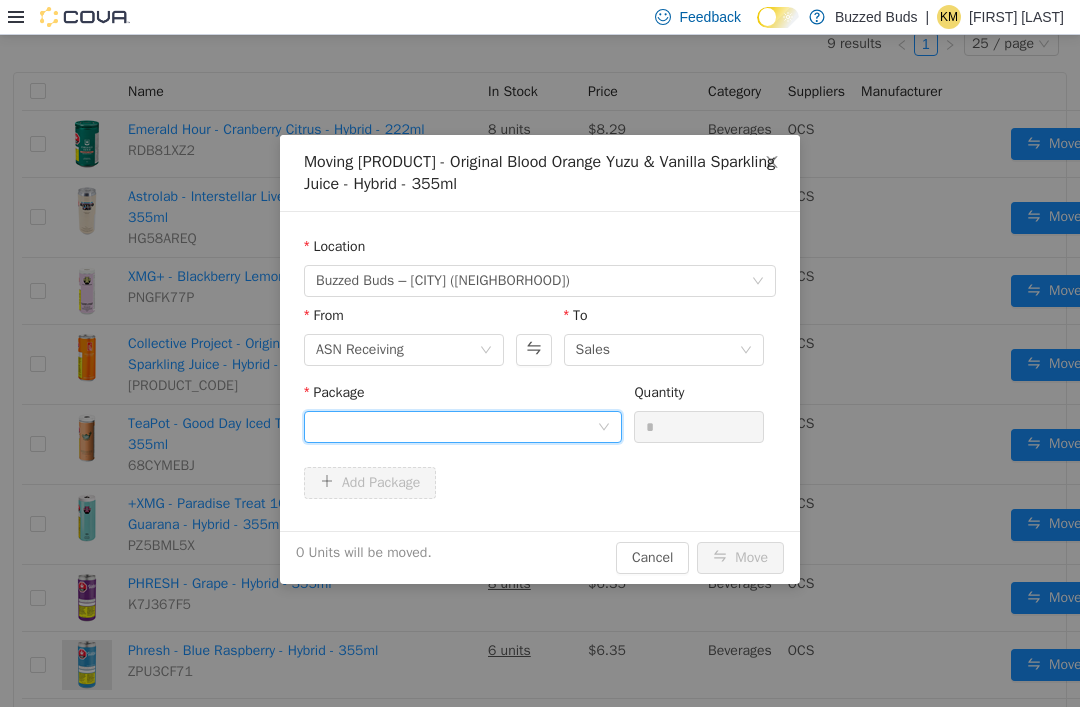 click at bounding box center (463, 427) 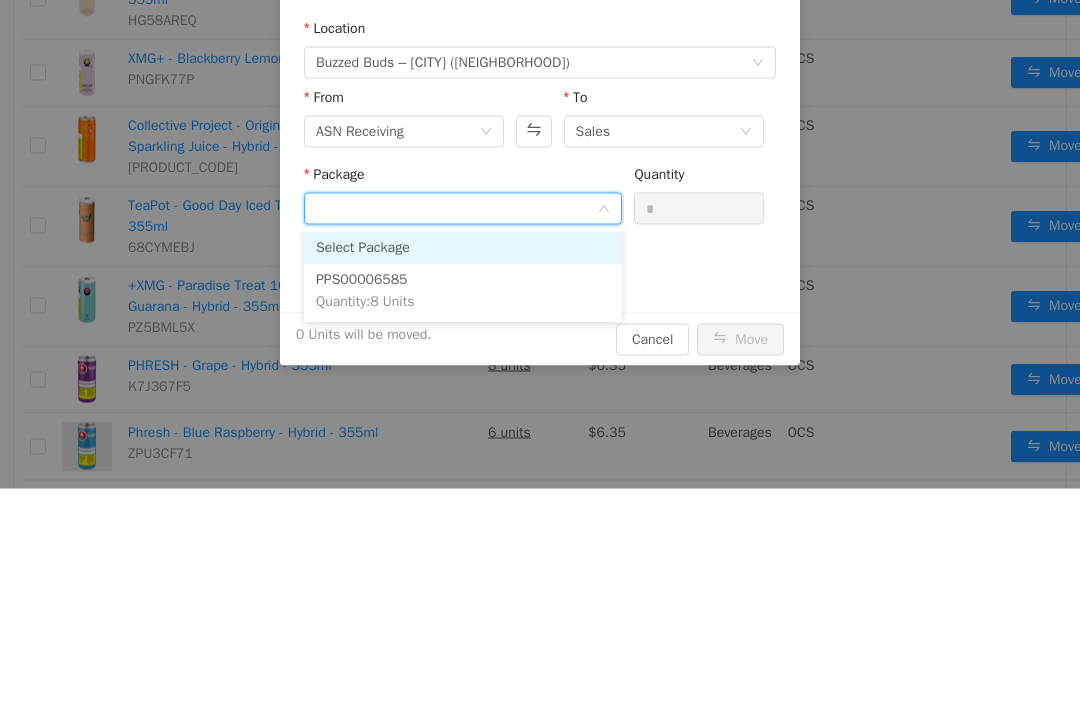 click on "PPS00006585 Quantity :  8 Units" at bounding box center [463, 292] 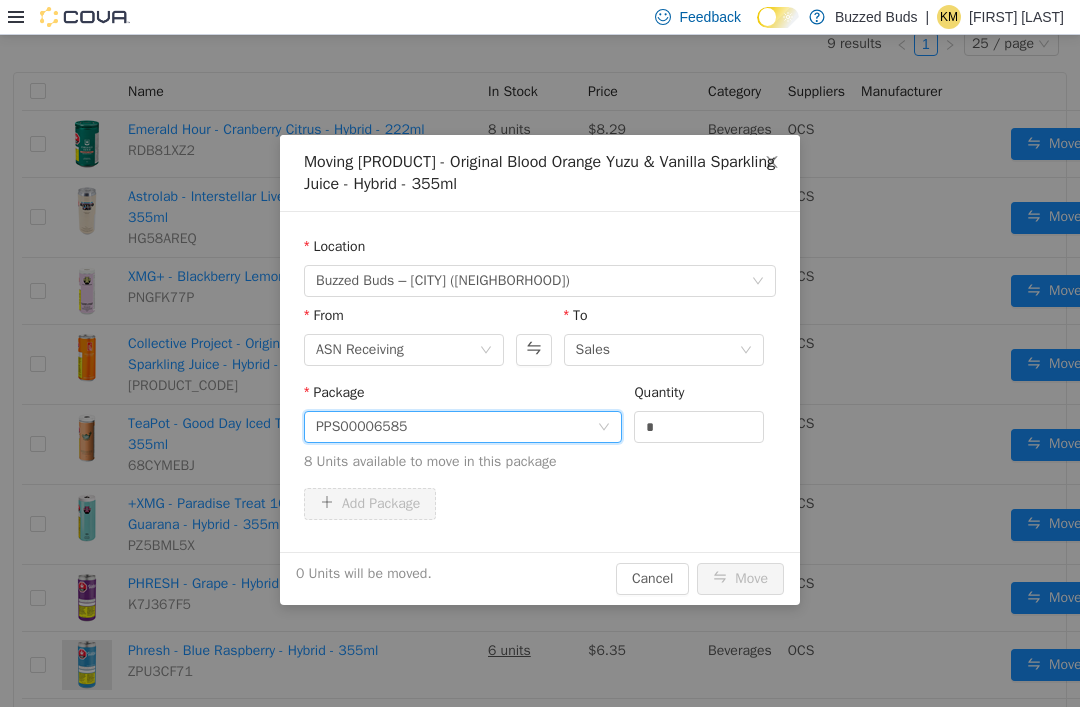 click on "*" at bounding box center (699, 427) 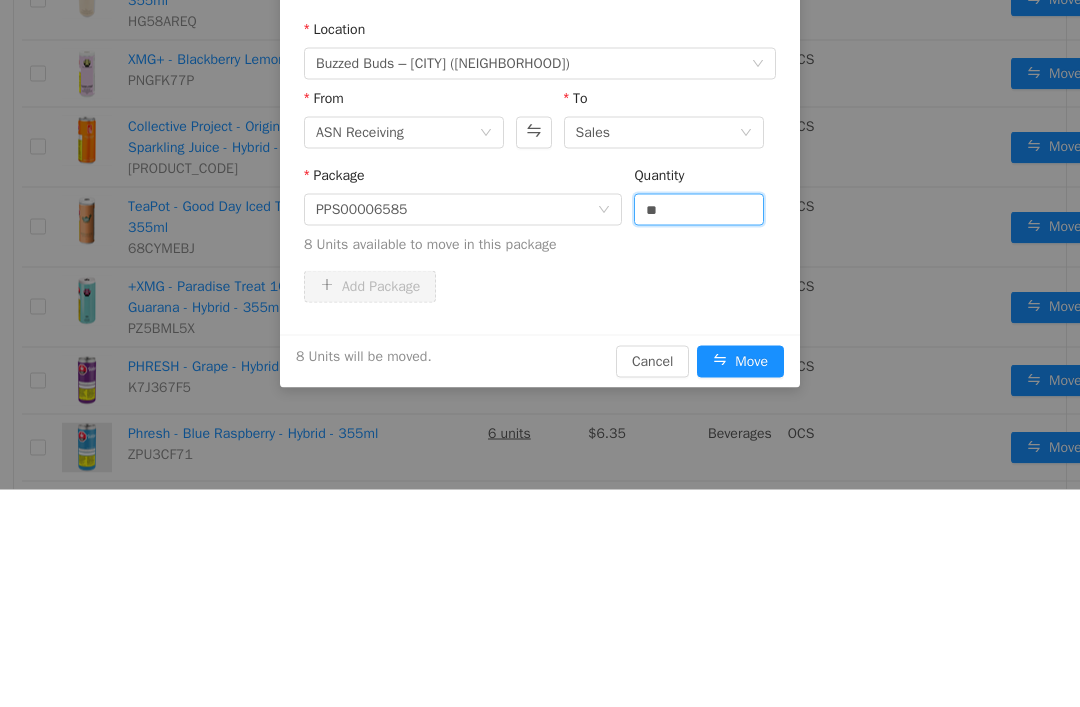 click on "Package [PACKAGE_ID]   Quantity ** 8 Units available to move in this package" at bounding box center (540, 214) 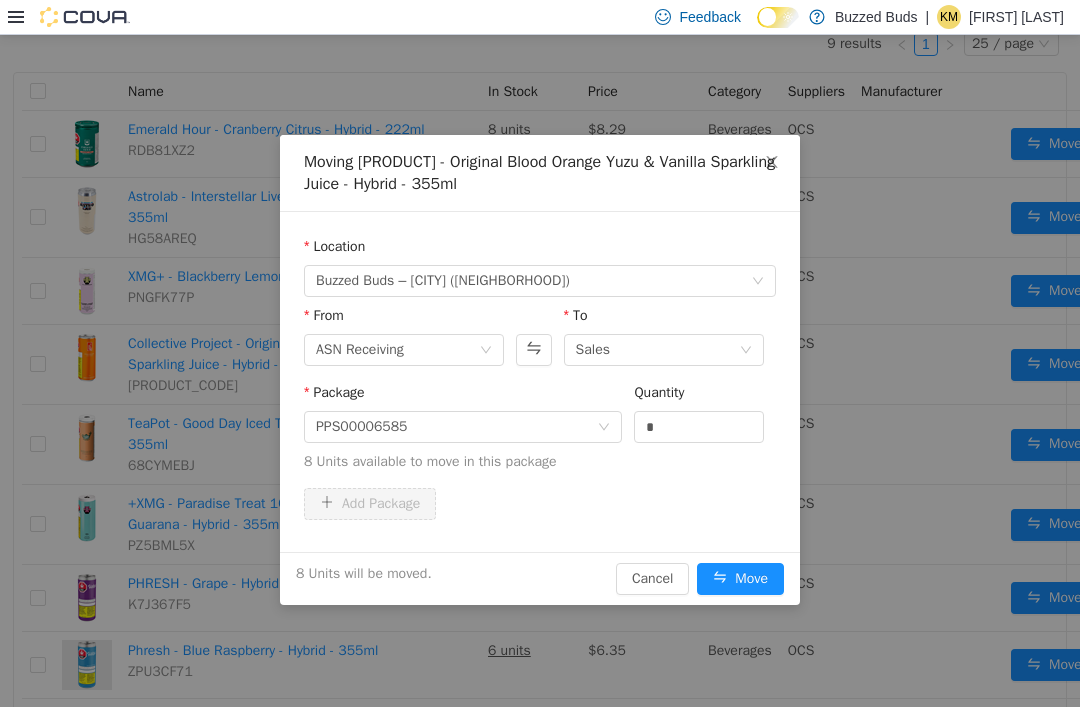 click on "Move" at bounding box center (740, 579) 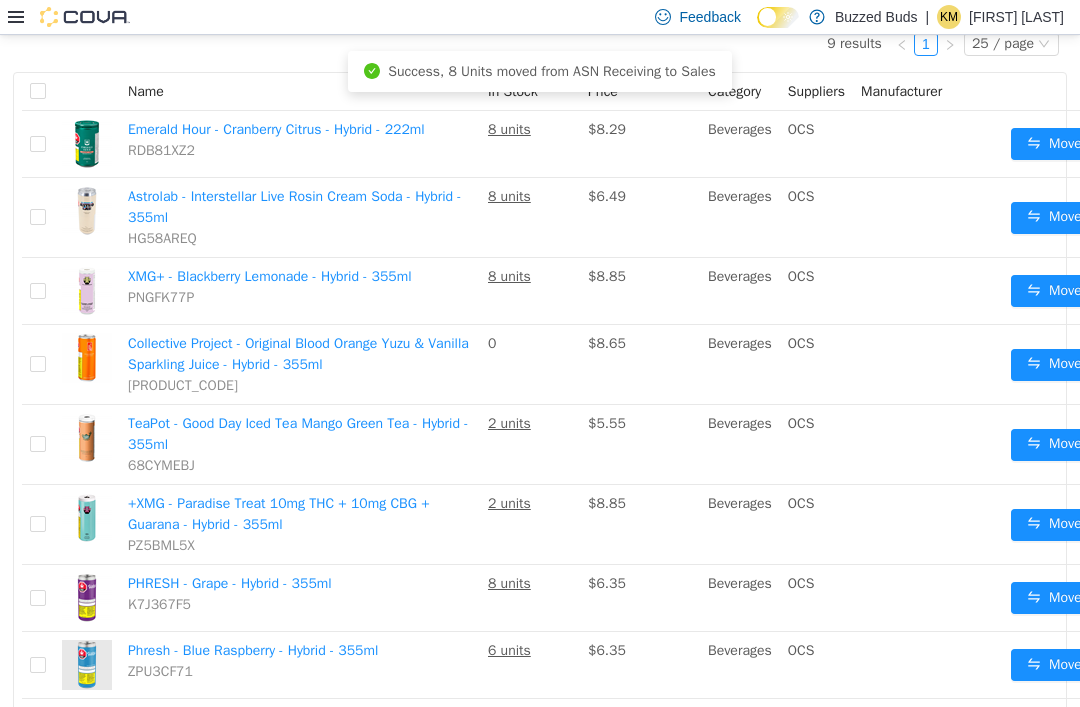 click on "Move" at bounding box center (1054, 144) 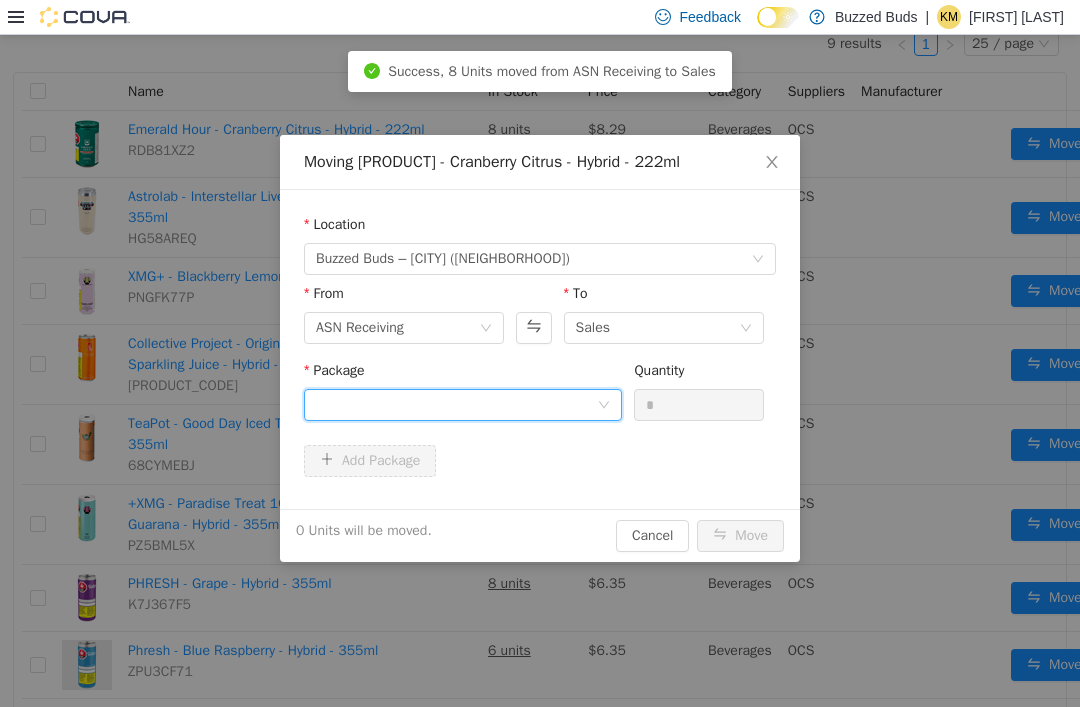 click at bounding box center [456, 405] 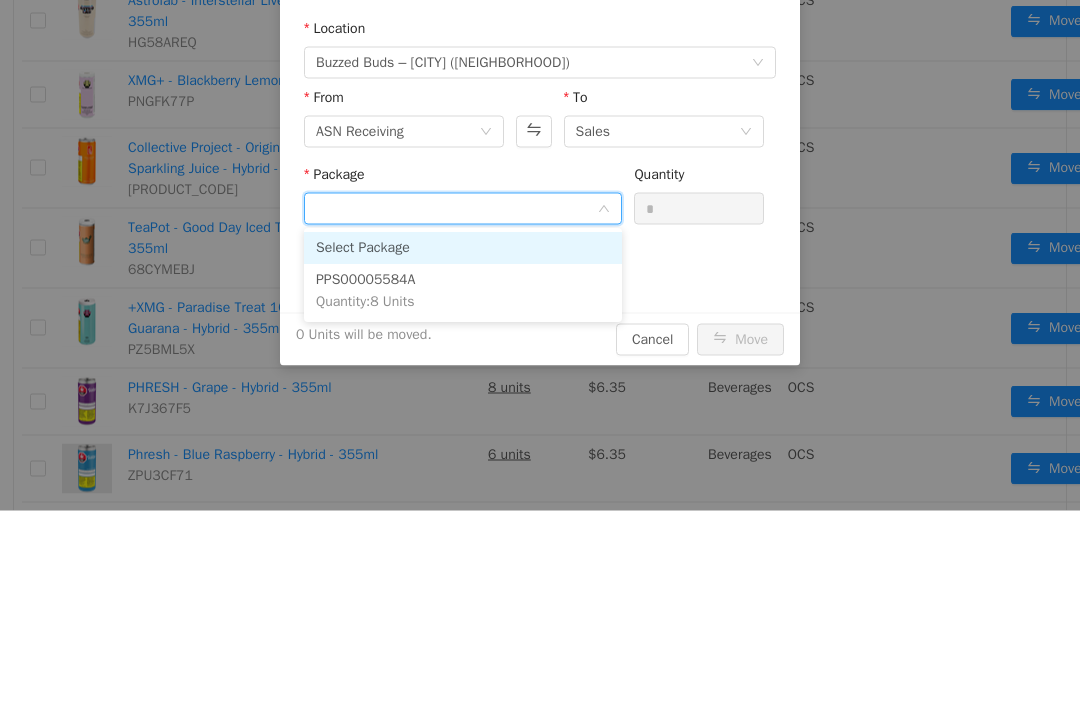 click on "PPS00005584A Quantity :  8 Units" at bounding box center (463, 292) 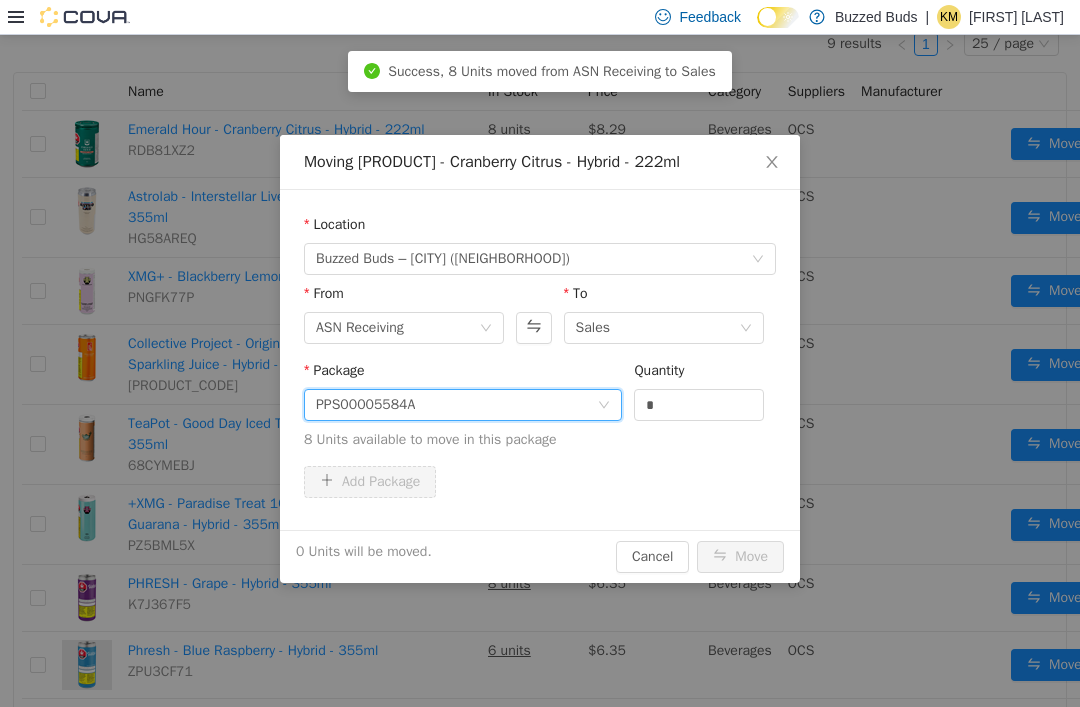 click on "*" at bounding box center (699, 405) 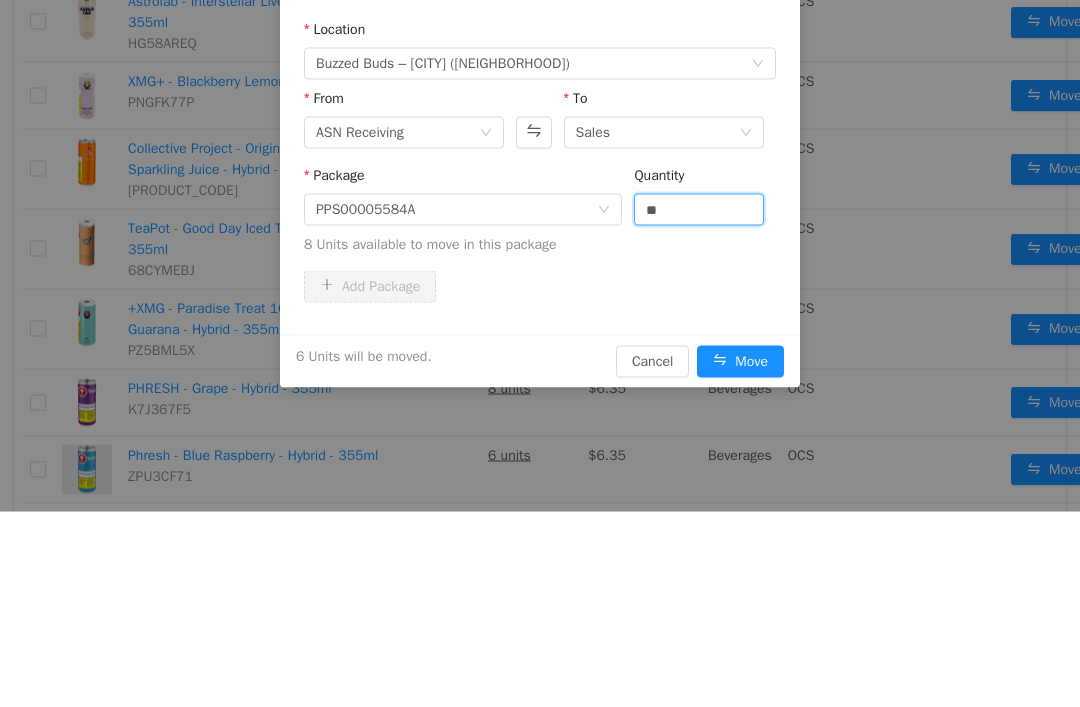 click on "Add Package" at bounding box center (540, 287) 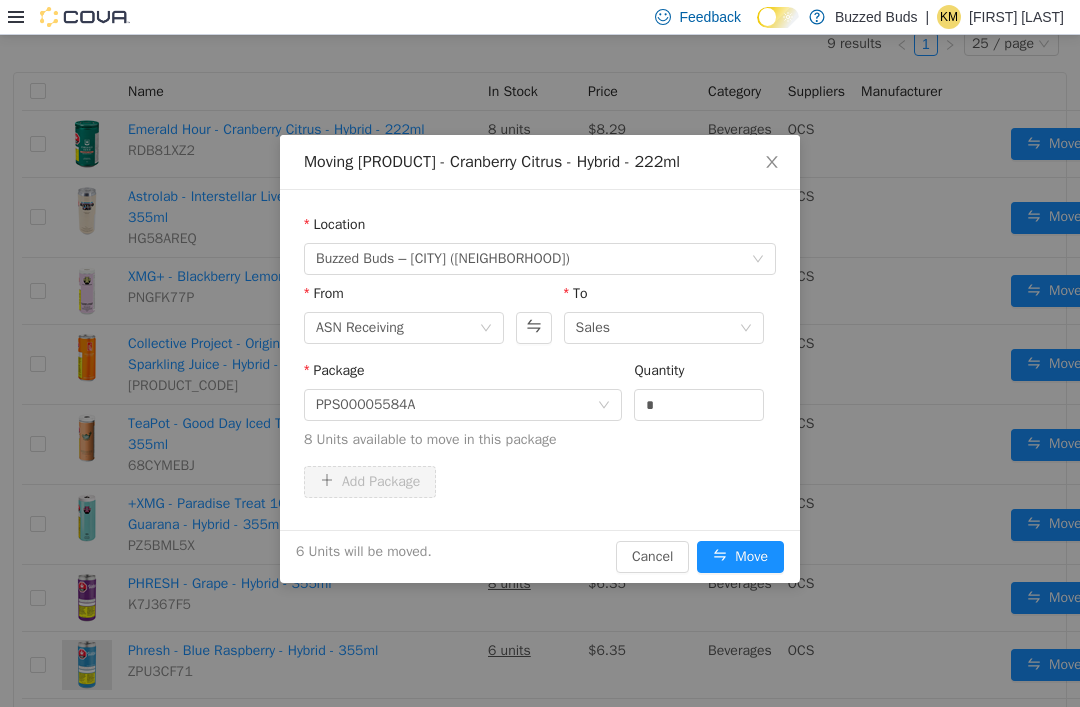 click on "Move" at bounding box center [740, 557] 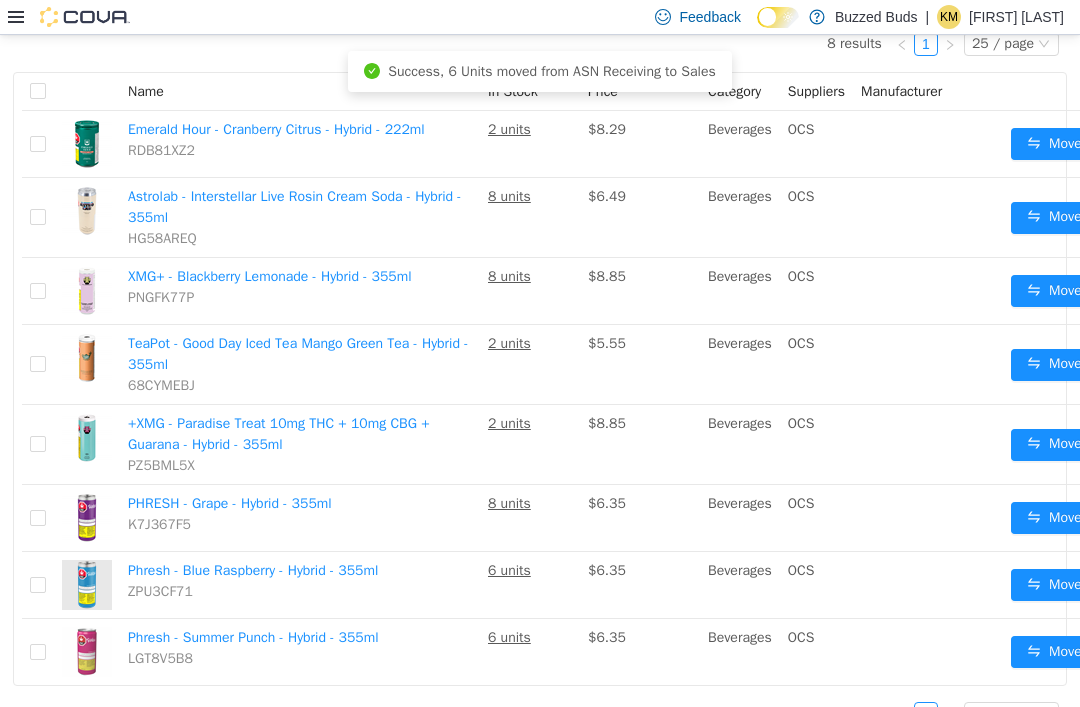 click on "Move" at bounding box center [1054, 585] 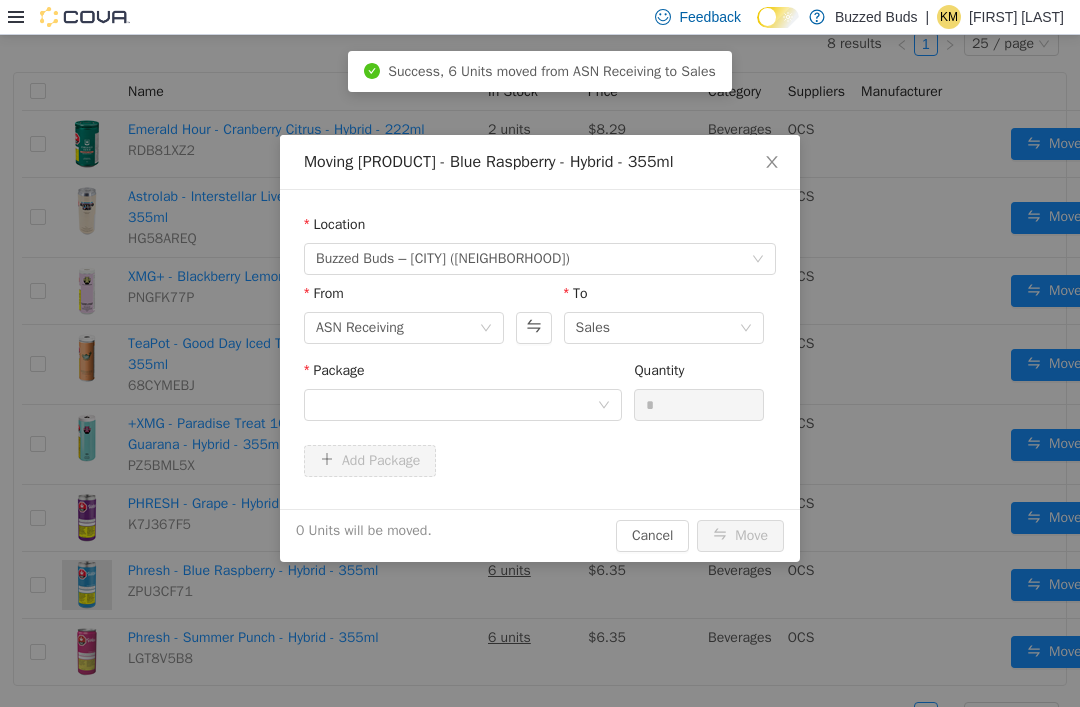 click at bounding box center [456, 405] 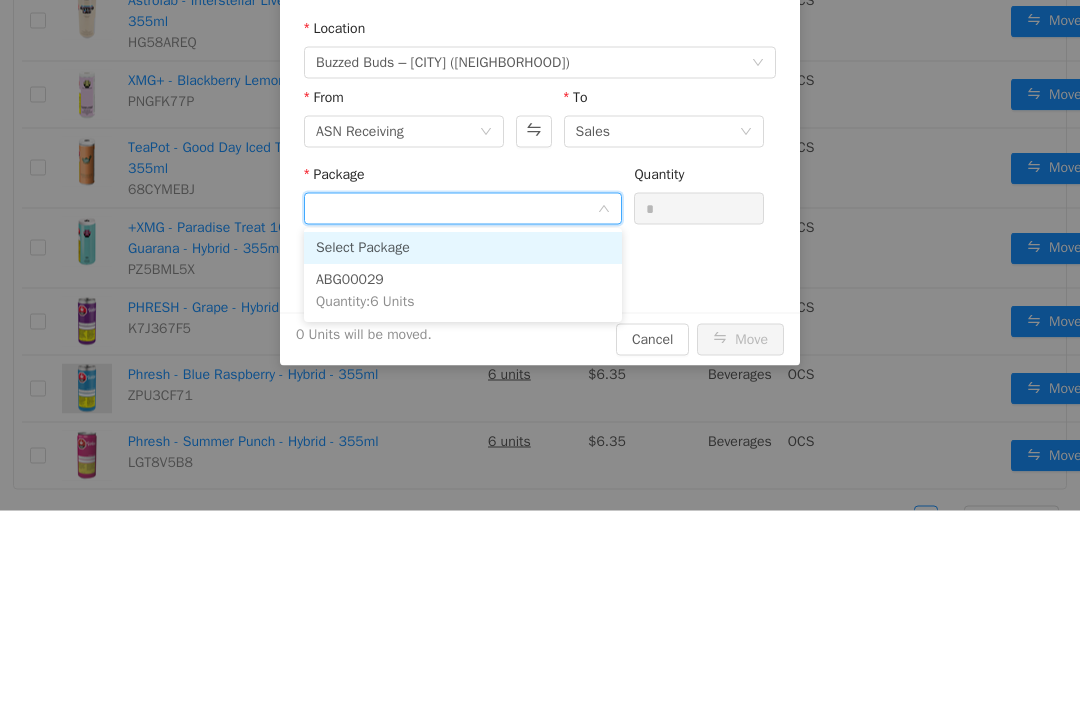 click on "ABG00029 Quantity :  6 Units" at bounding box center (463, 292) 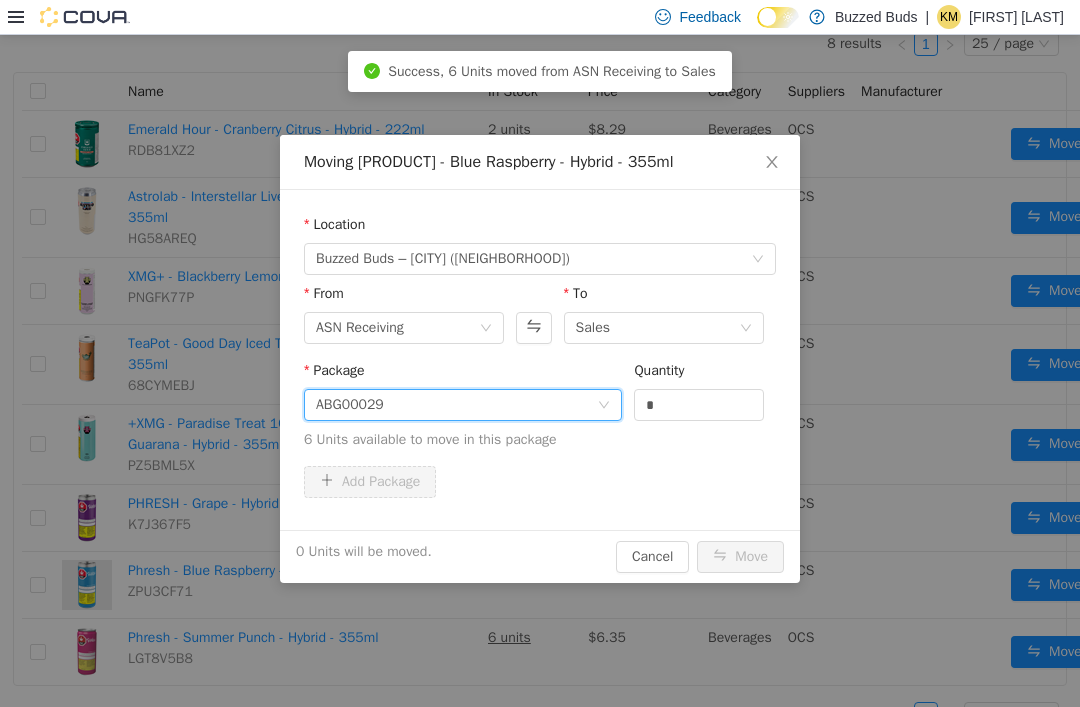 click on "*" at bounding box center [699, 405] 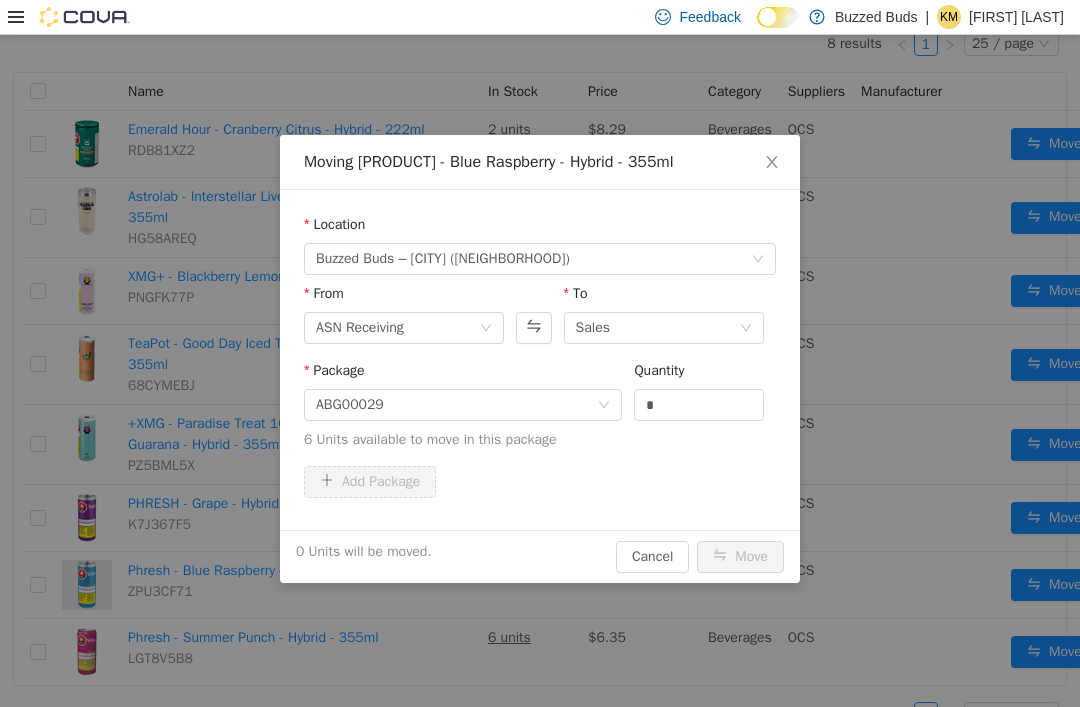 click on "*" at bounding box center (699, 405) 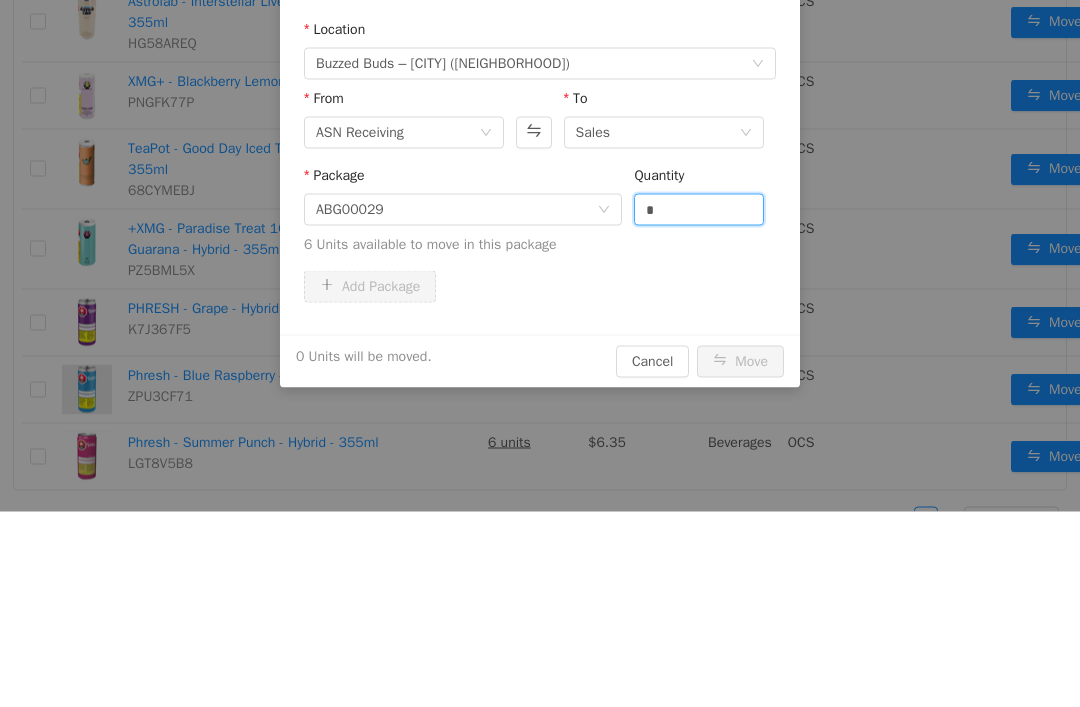 click on "*" at bounding box center (699, 210) 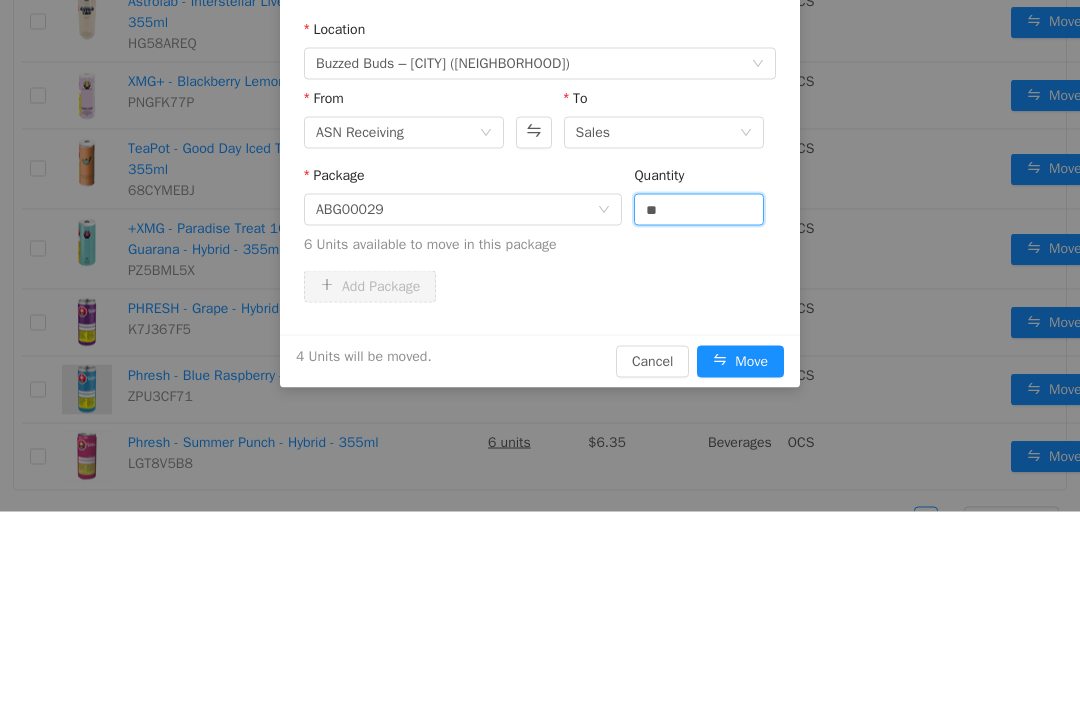 click on "Add Package" at bounding box center [540, 287] 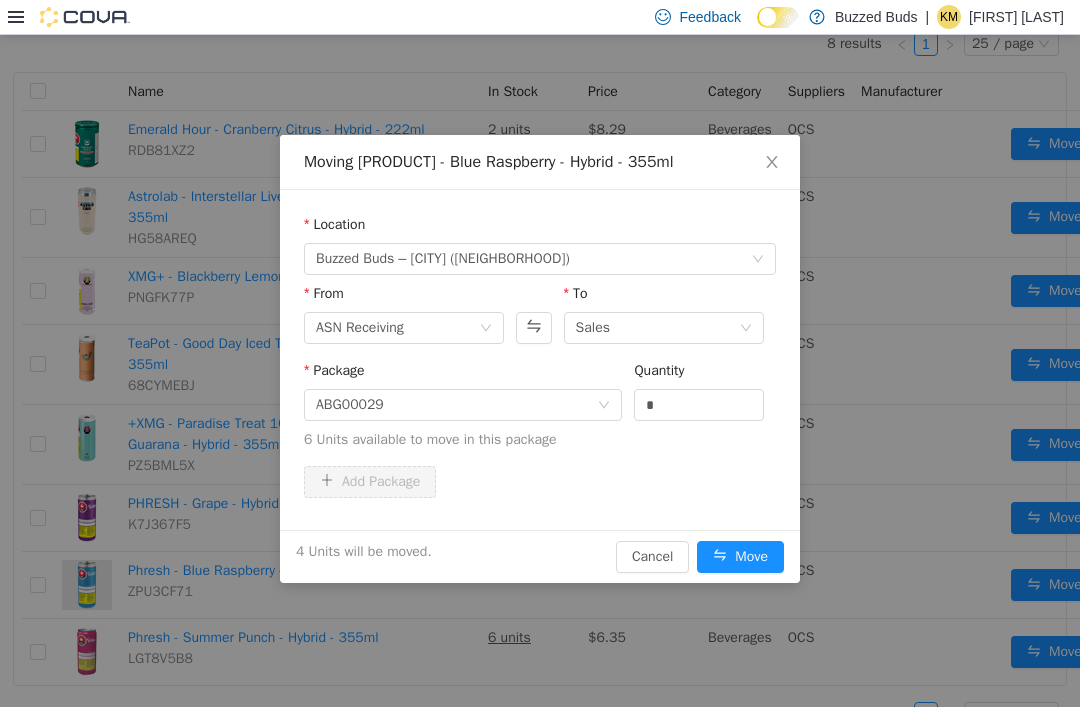 click on "Move" at bounding box center [740, 557] 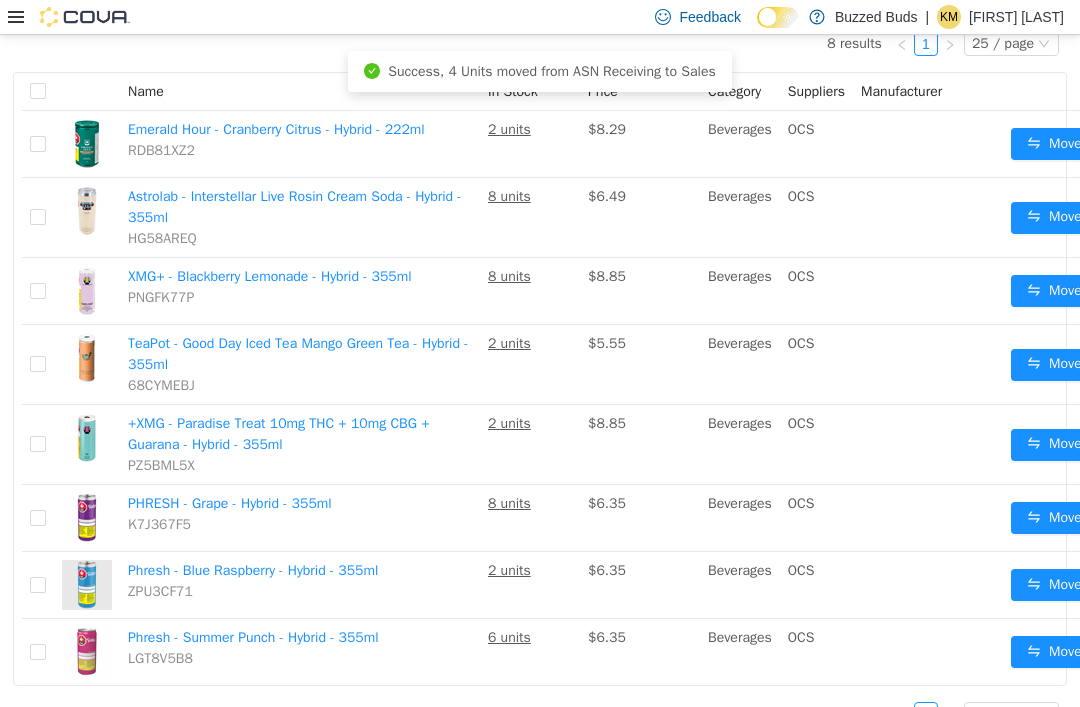 click on "Move" at bounding box center (1054, 518) 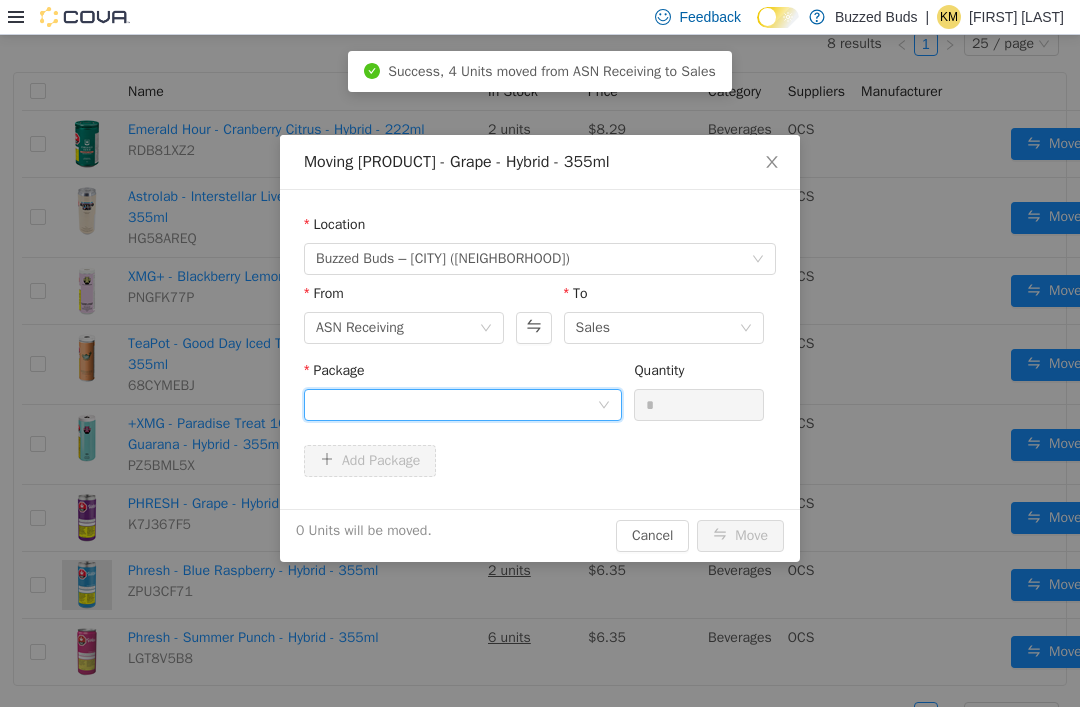 click at bounding box center (456, 405) 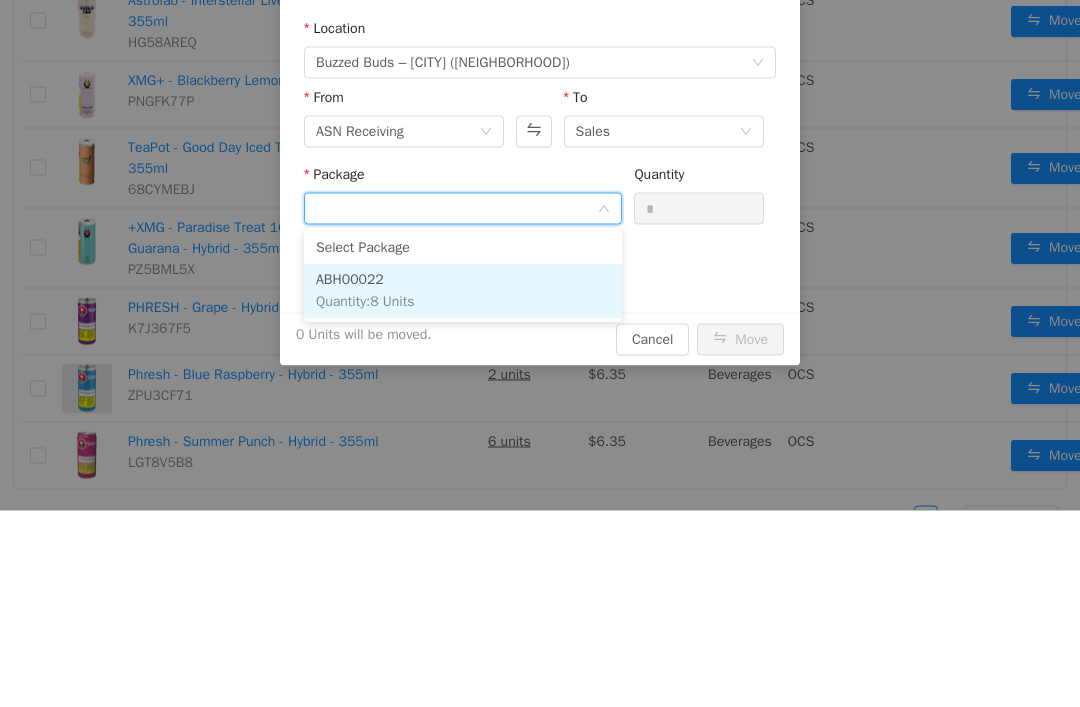 click on "[PRODUCT_CODE] Quantity :  8 Units" at bounding box center [463, 292] 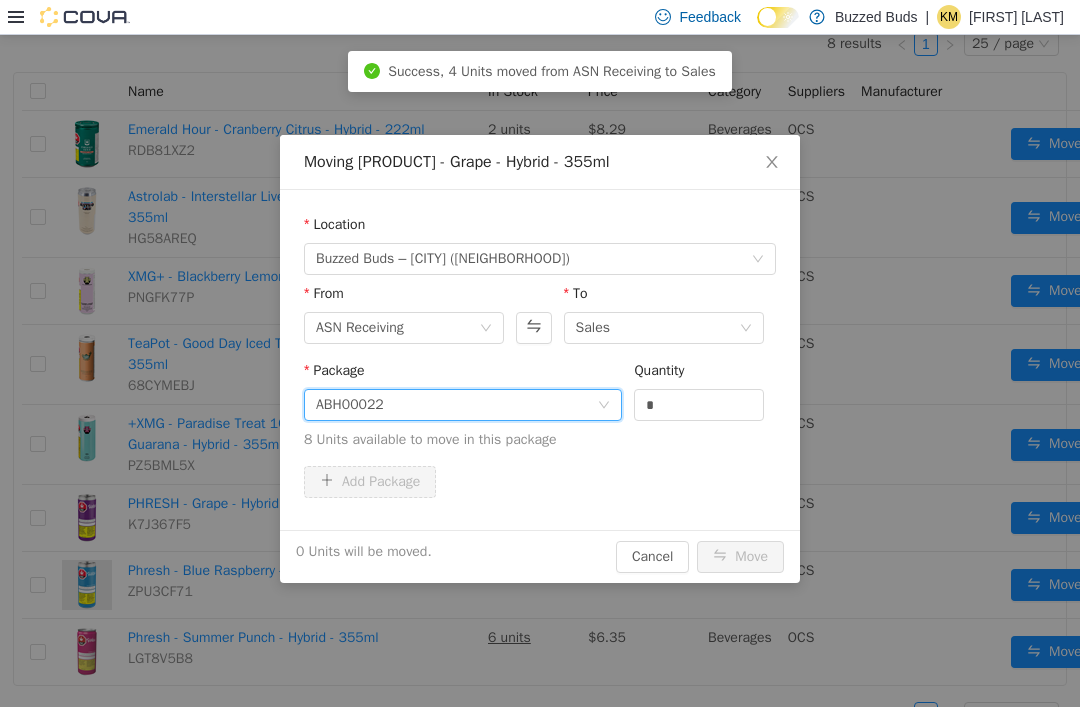click on "*" at bounding box center (699, 405) 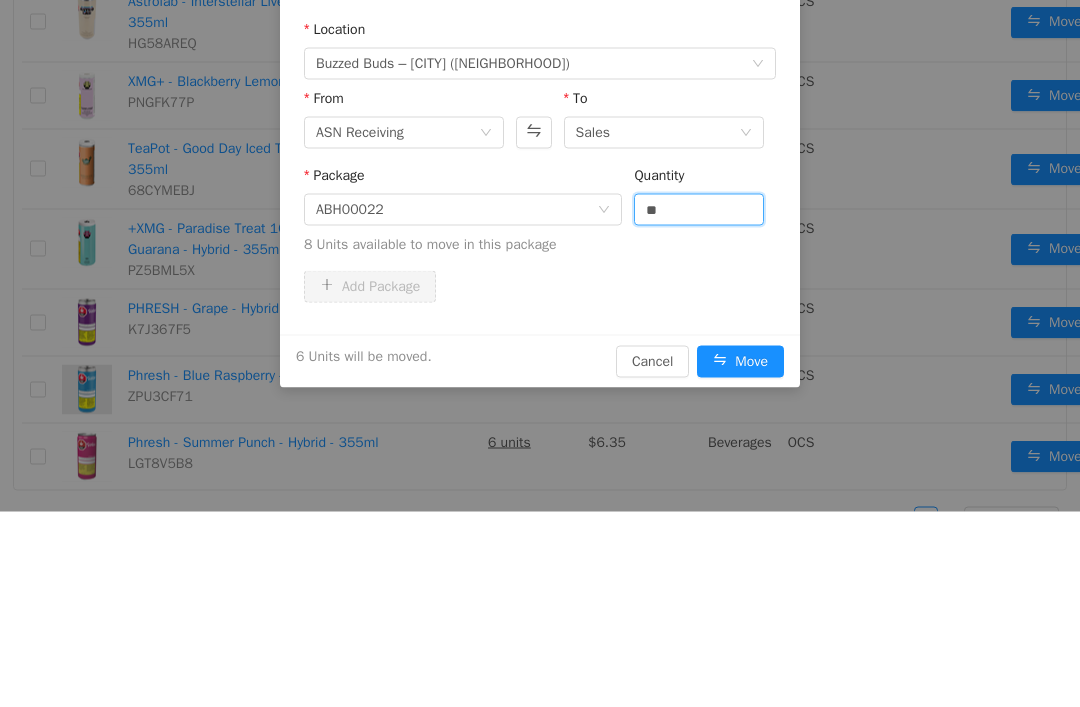 click on "Package ABH00022   Quantity ** 8 Units available to move in this package" at bounding box center (540, 214) 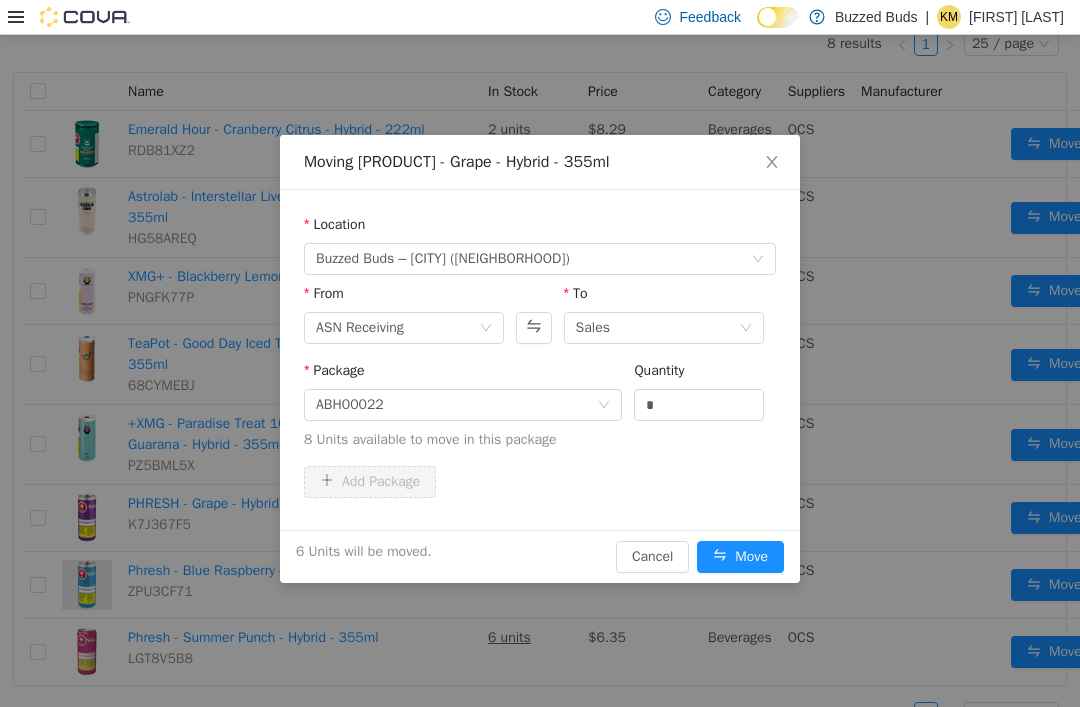 click on "Move" at bounding box center (740, 557) 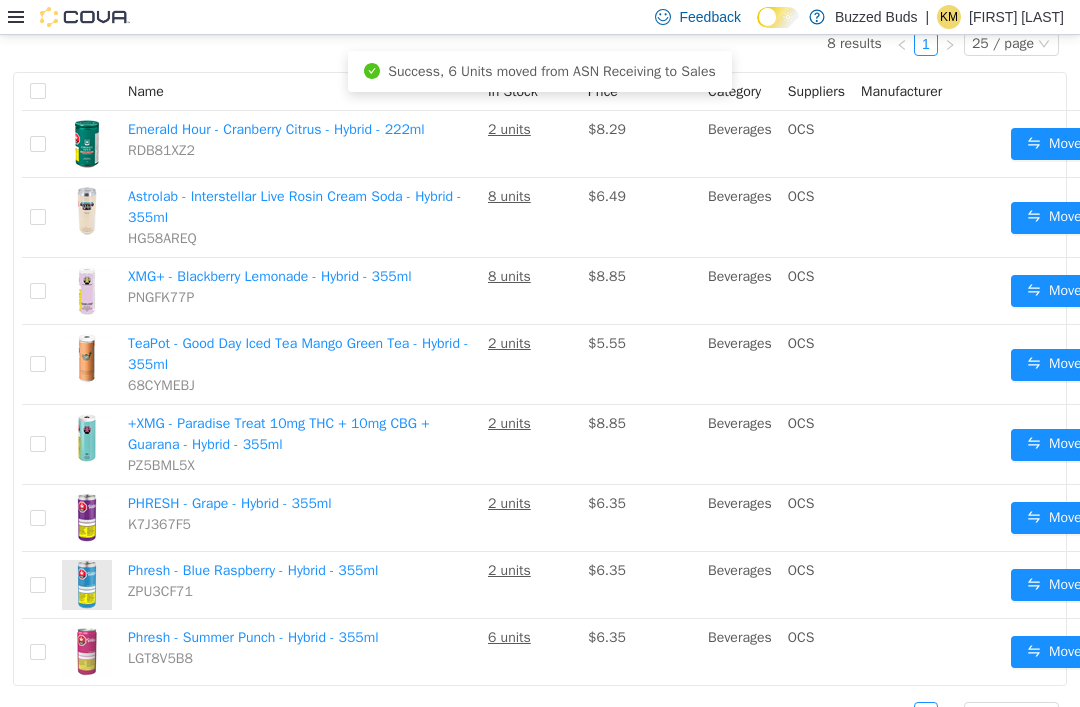 click on "Move" at bounding box center (1054, 652) 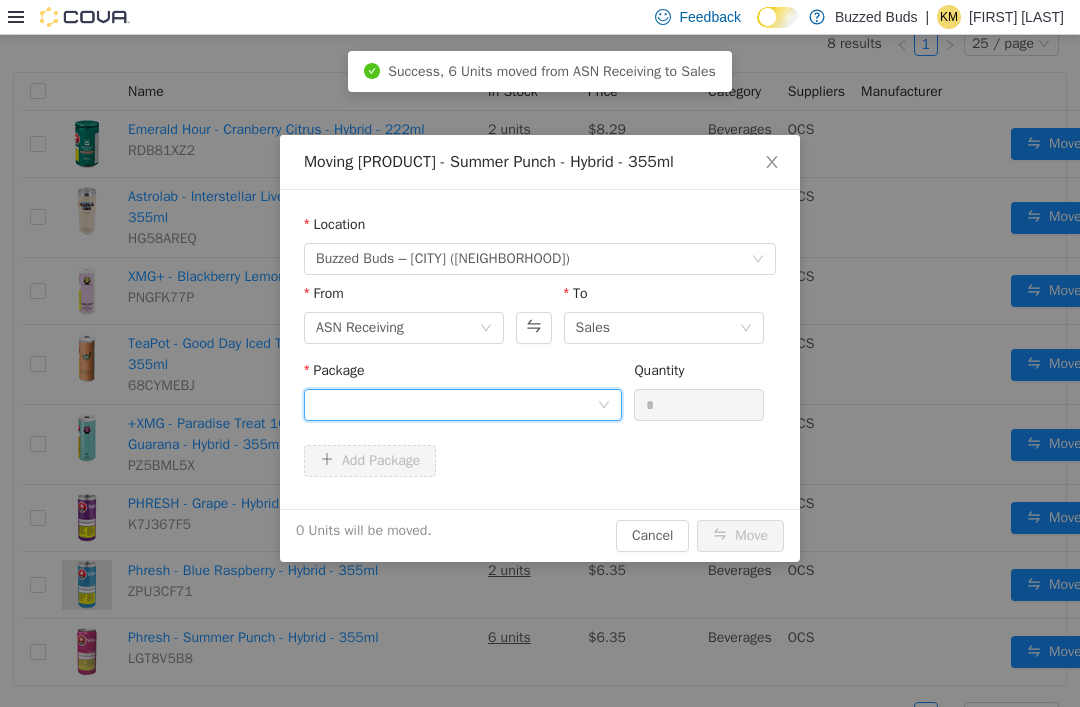 click at bounding box center [456, 405] 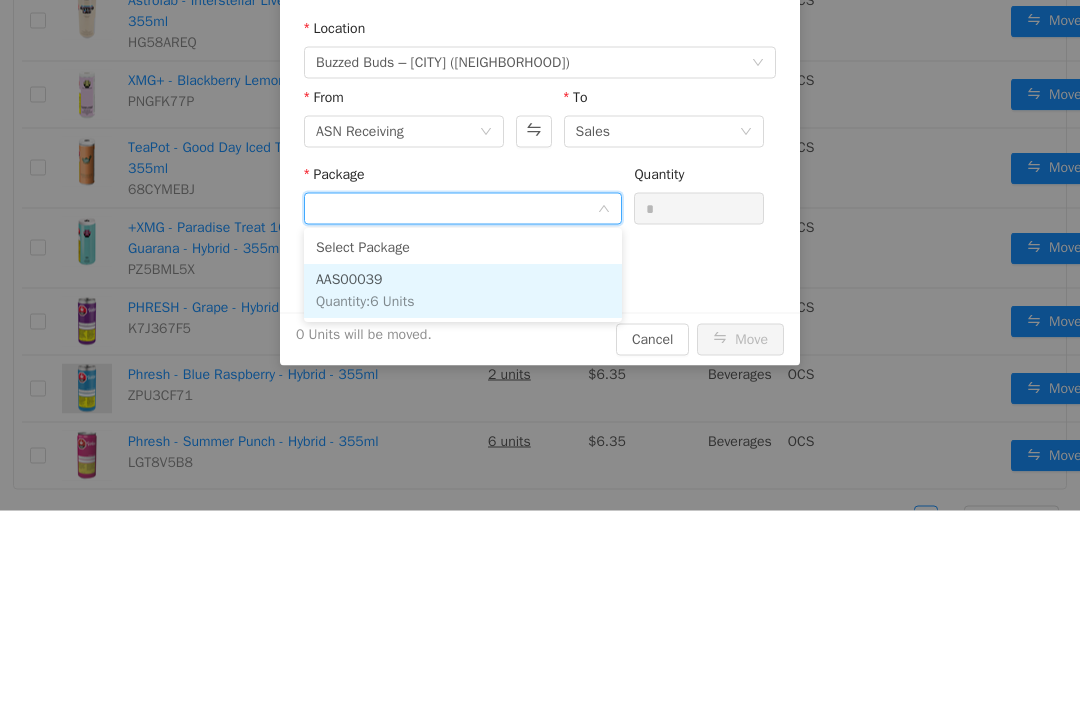 click on "AAS00039 Quantity :  6 Units" at bounding box center (463, 292) 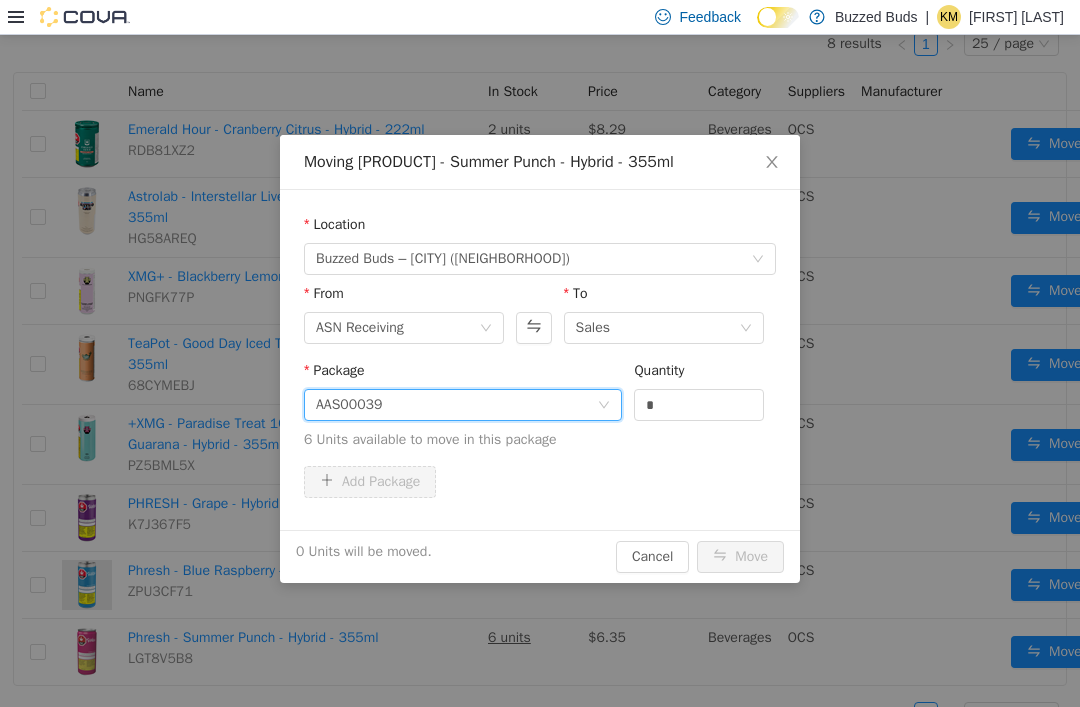 click on "*" at bounding box center (699, 405) 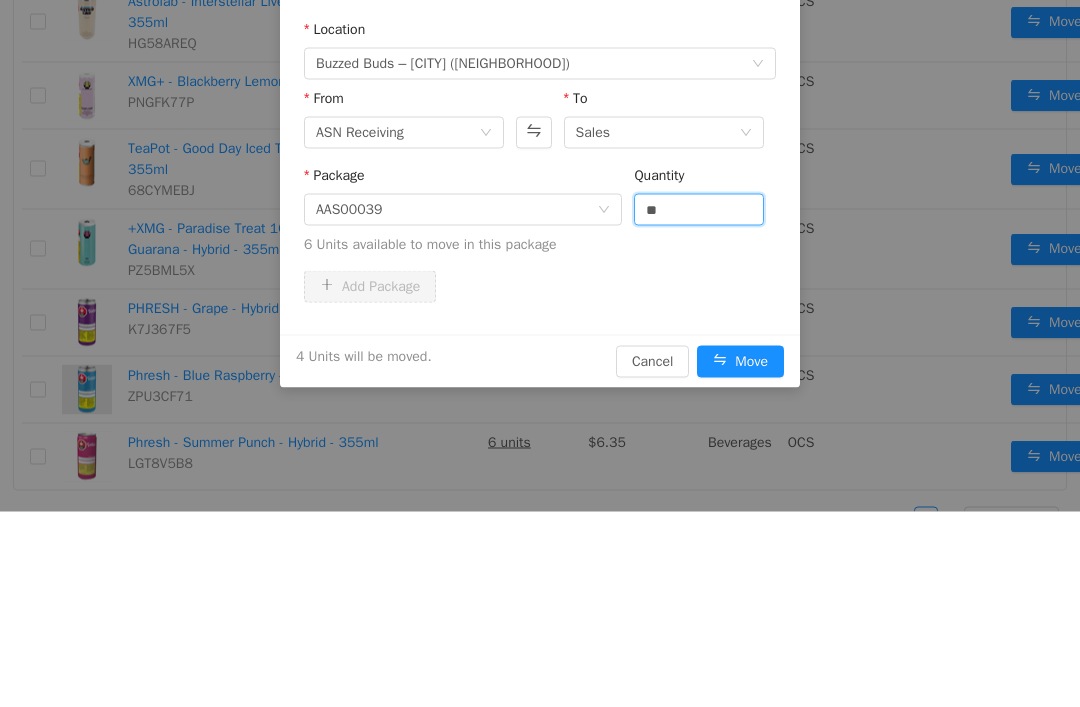 click on "Add Package" at bounding box center [540, 287] 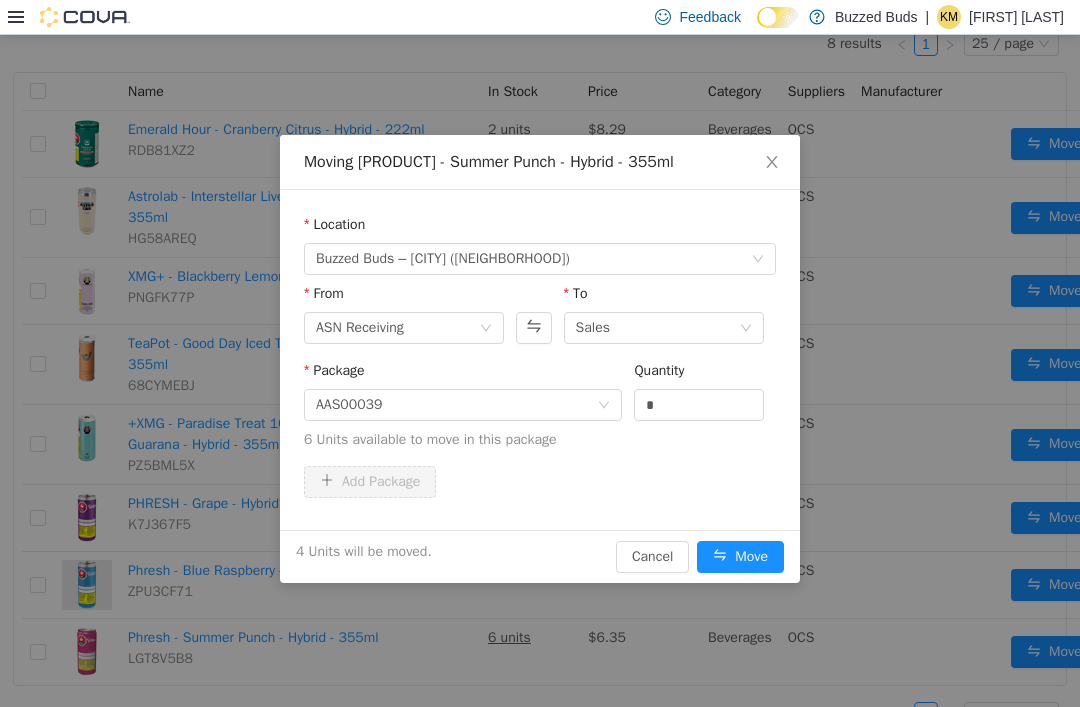 click on "Move" at bounding box center [740, 557] 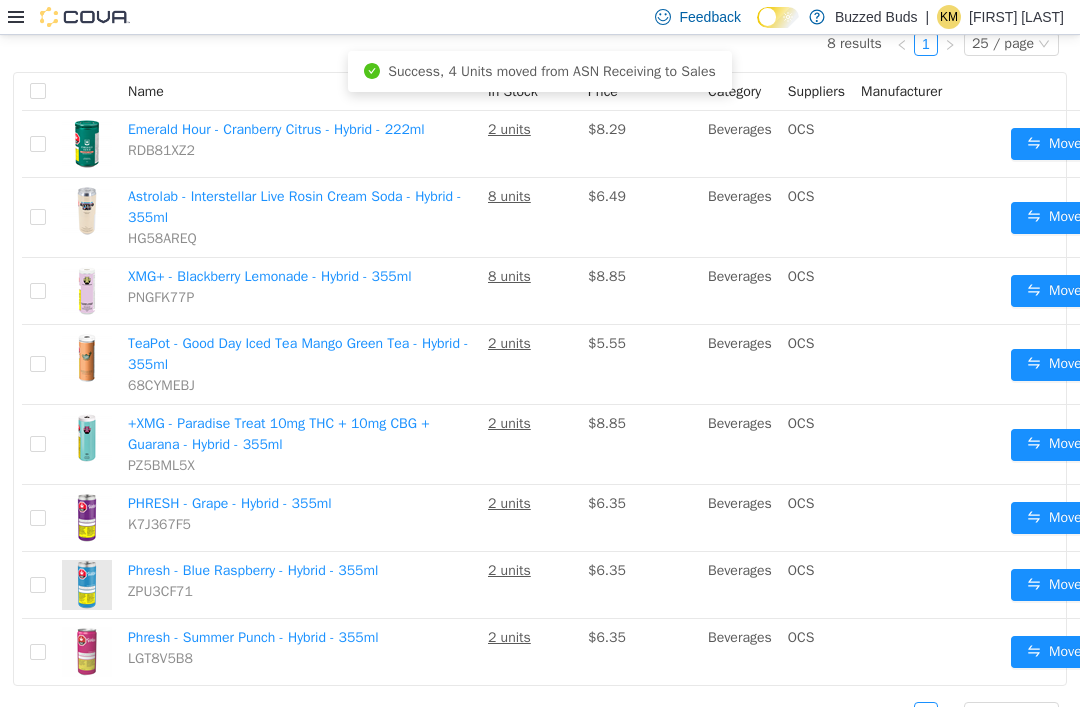 click on "$8.85" at bounding box center [640, 291] 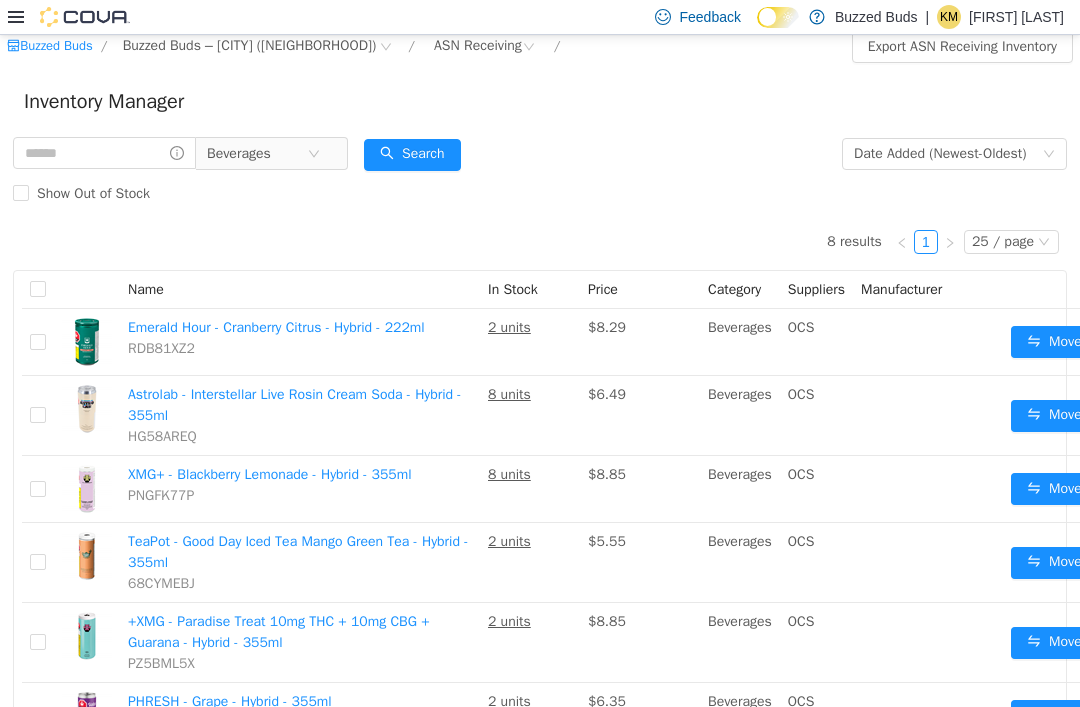scroll, scrollTop: 12, scrollLeft: 0, axis: vertical 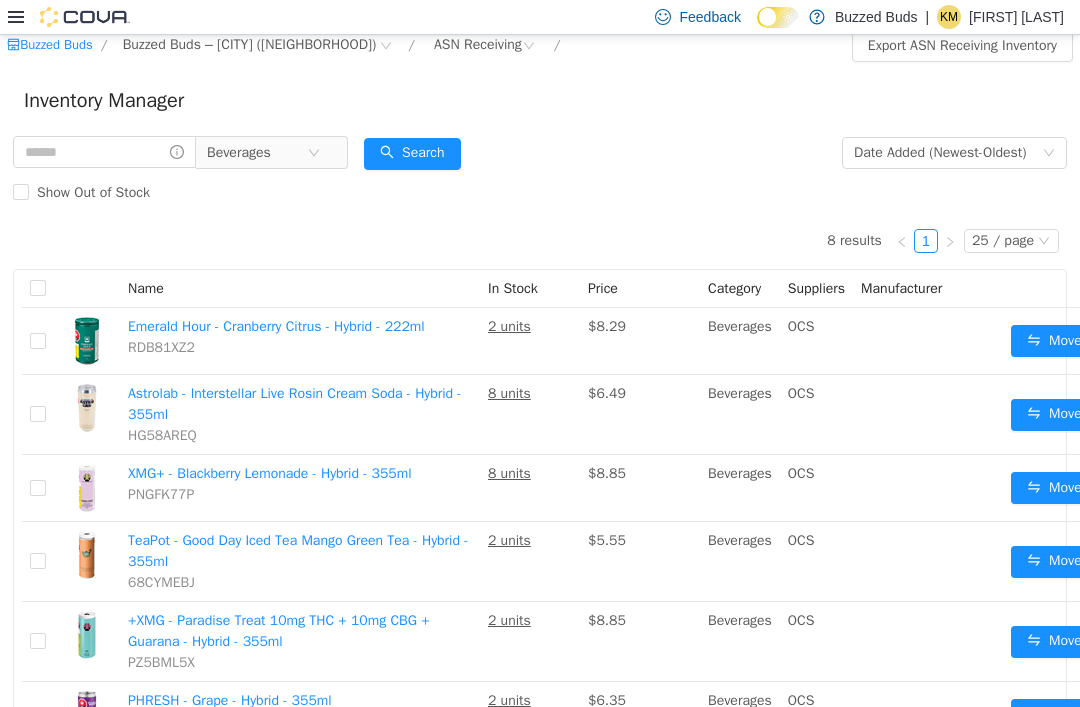 click on "Move" at bounding box center (1054, 415) 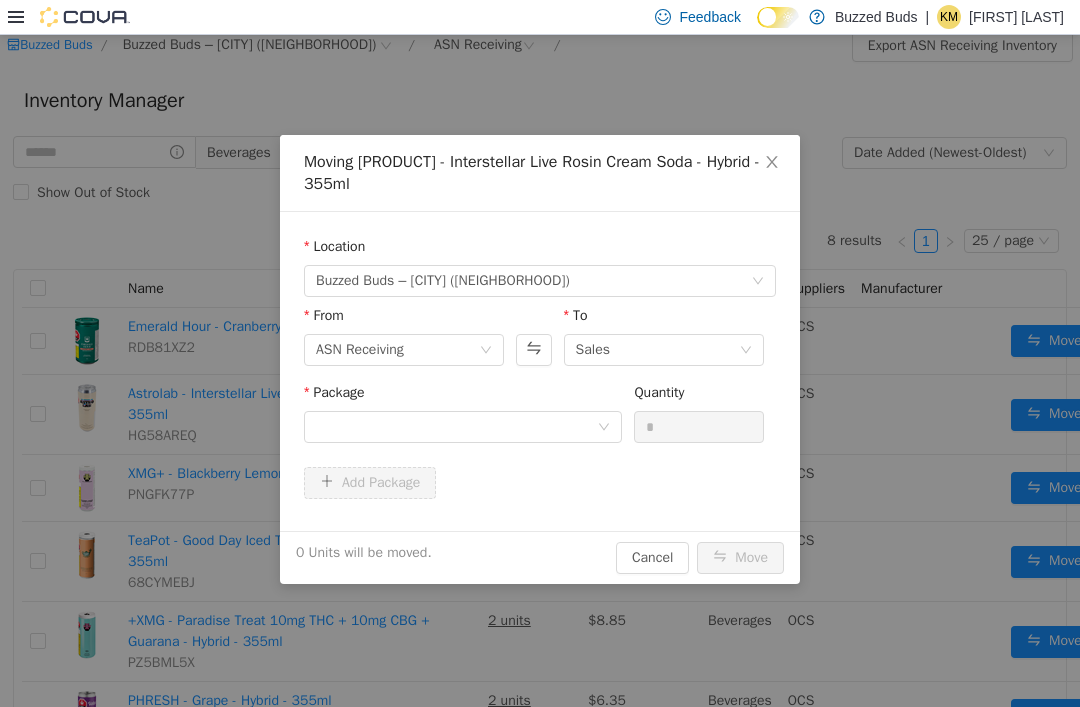 click on "Package" at bounding box center (463, 396) 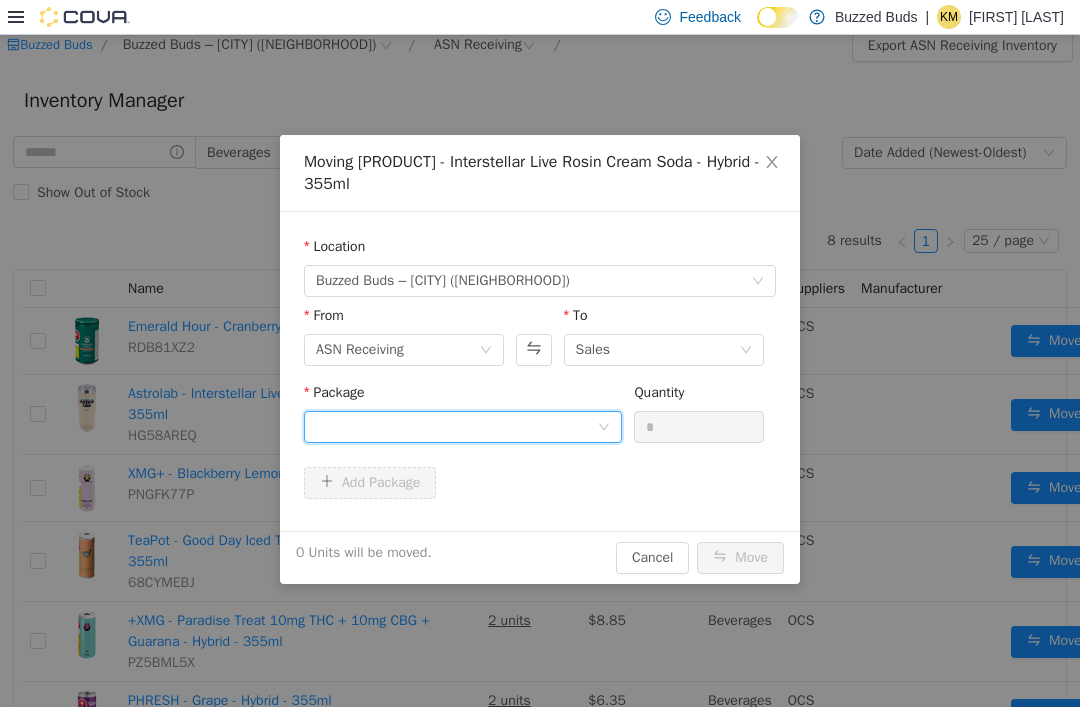 click at bounding box center (456, 427) 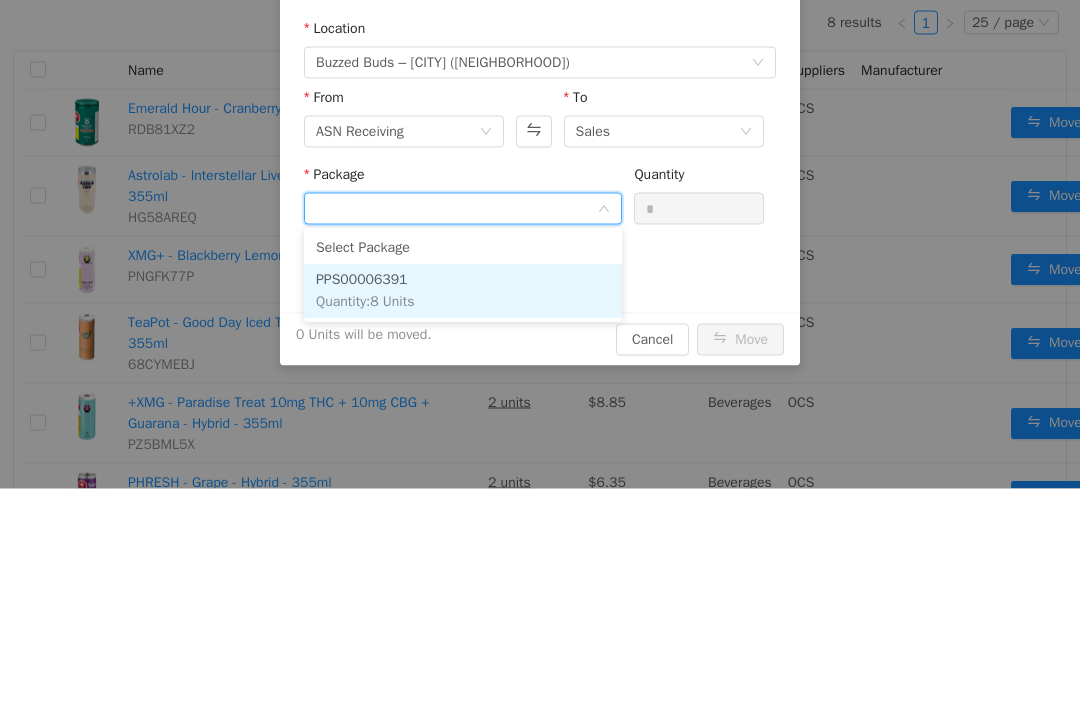 click on "PPS00006391 Quantity :  8 Units" at bounding box center (463, 292) 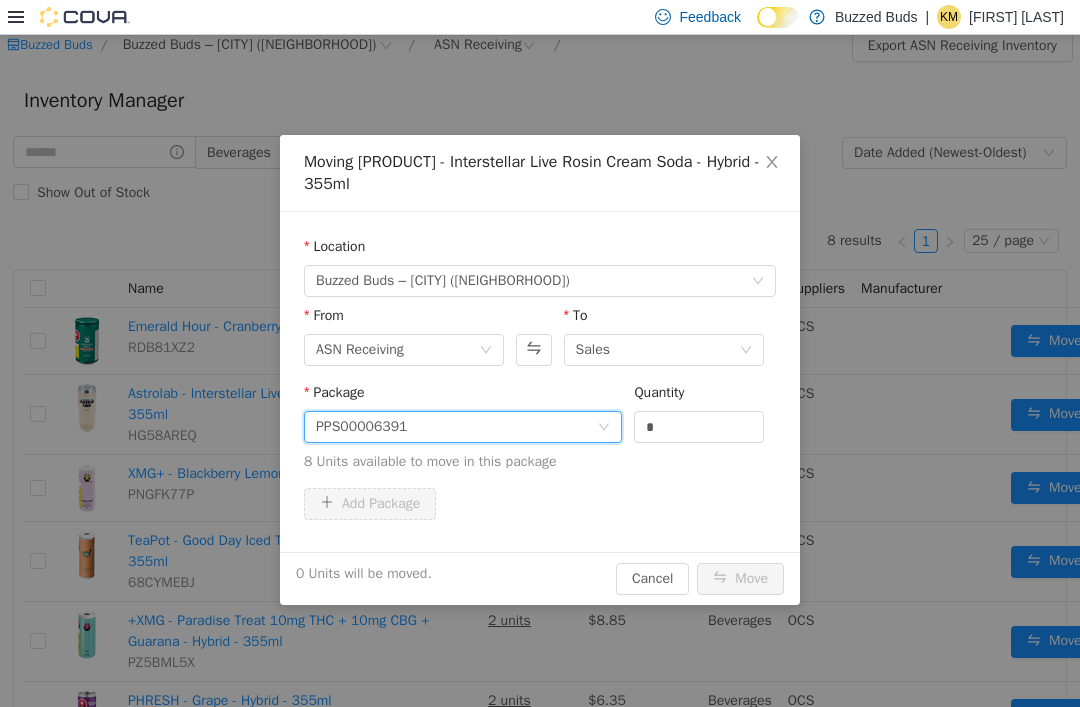 click on "*" at bounding box center (699, 427) 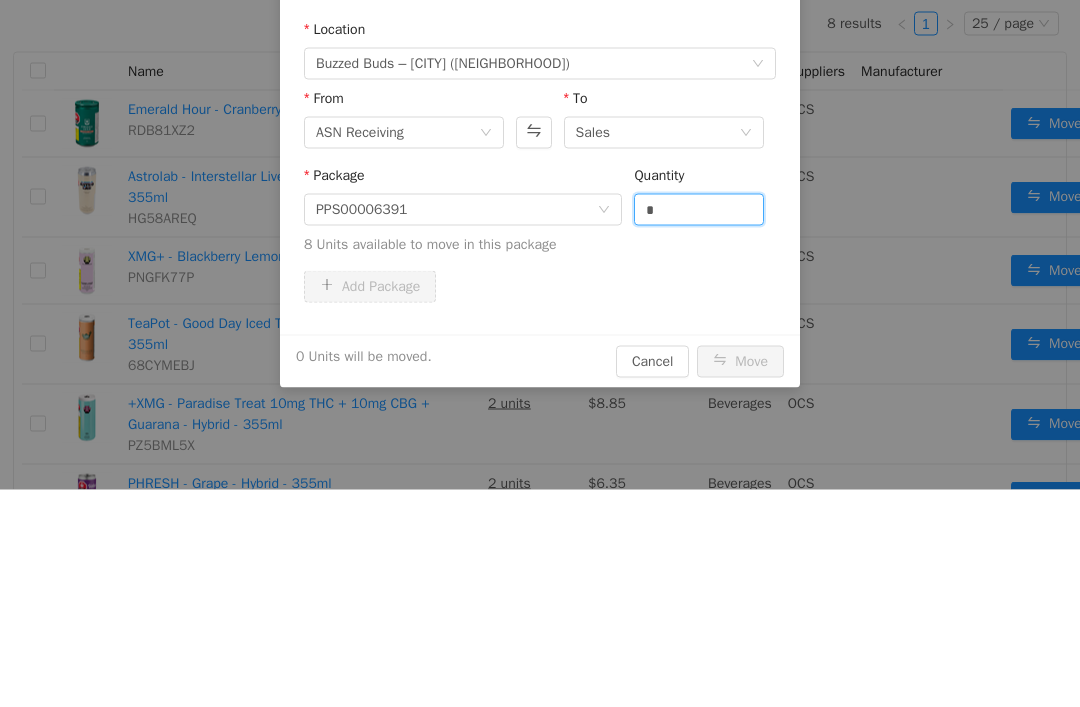 click on "*" at bounding box center [699, 210] 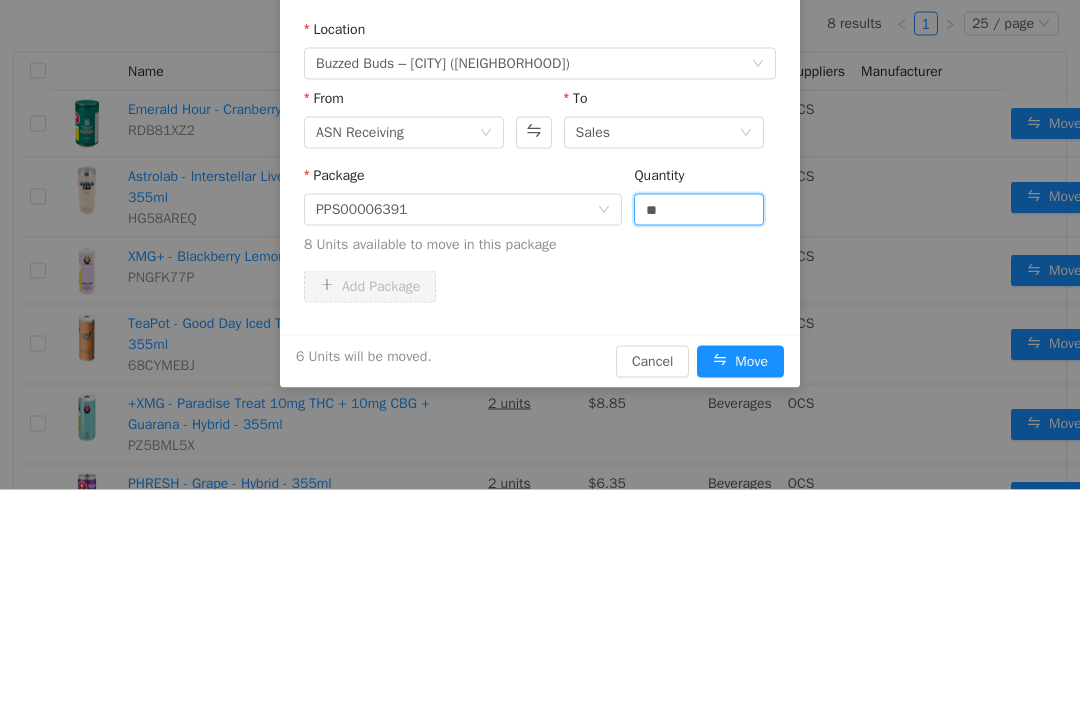 click on "Add Package" at bounding box center [540, 287] 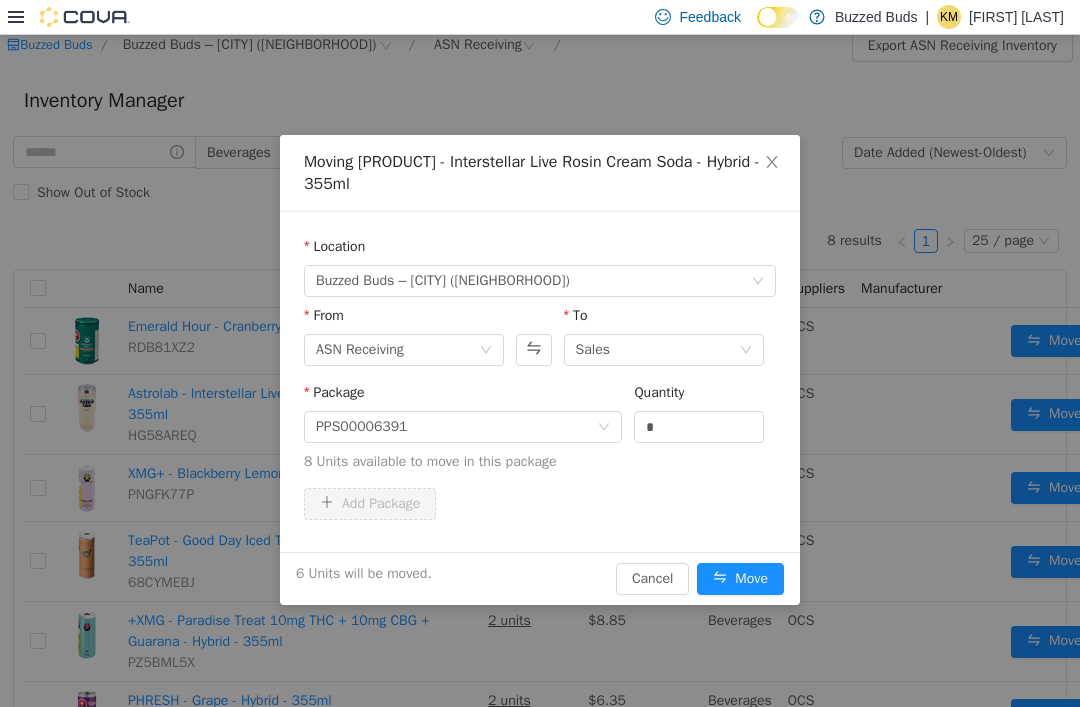 click on "Move" at bounding box center [740, 579] 